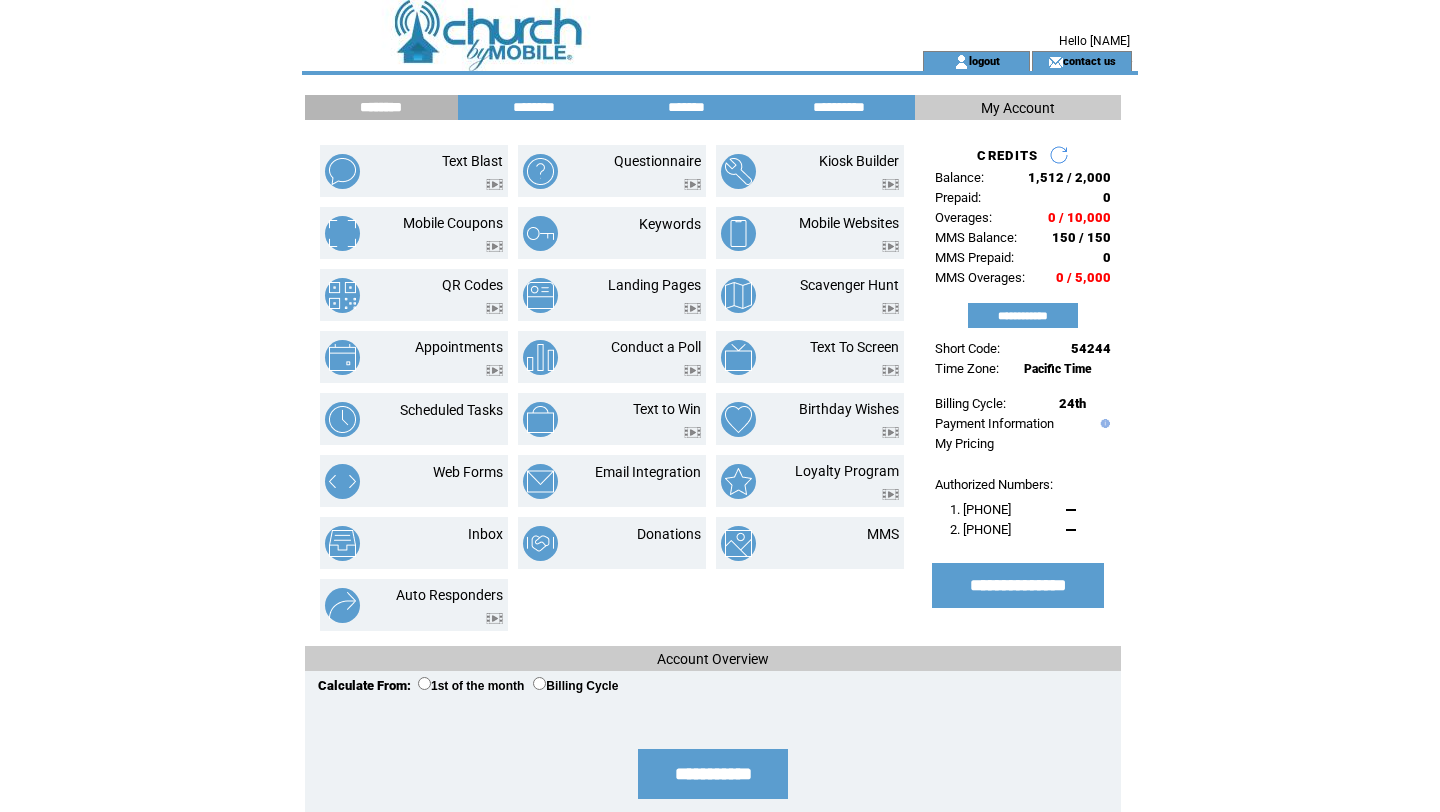 scroll, scrollTop: 0, scrollLeft: 0, axis: both 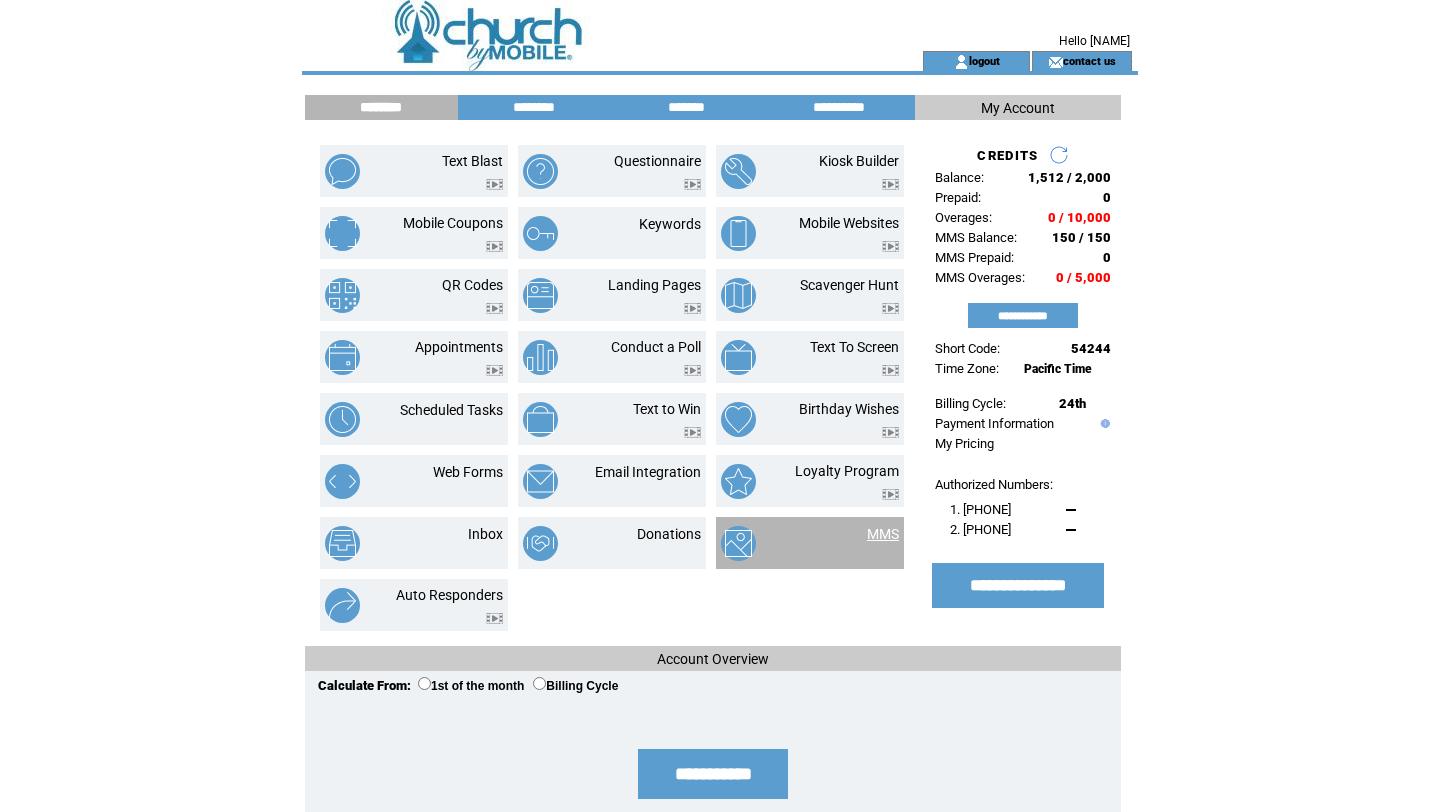 click on "MMS" at bounding box center [883, 534] 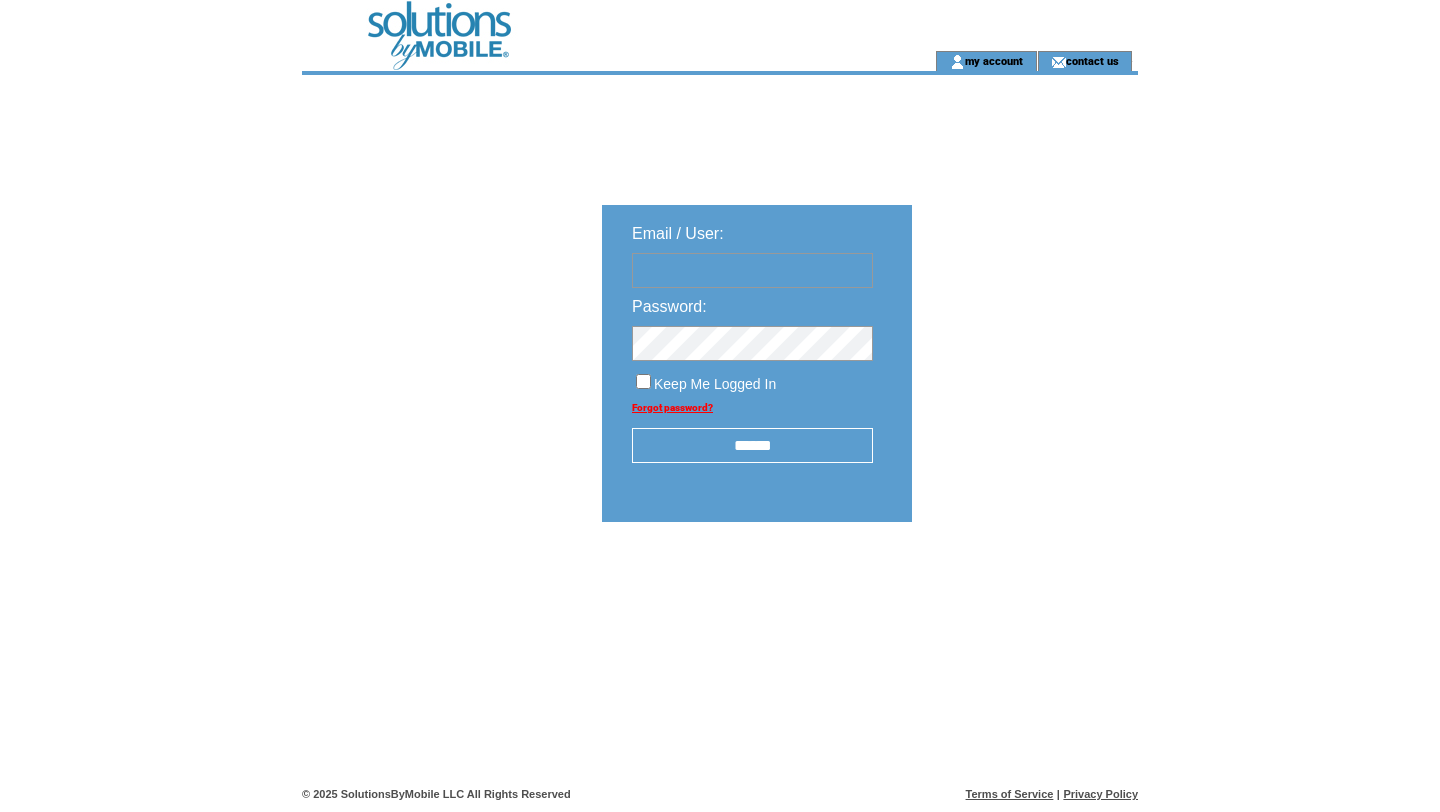 scroll, scrollTop: 0, scrollLeft: 0, axis: both 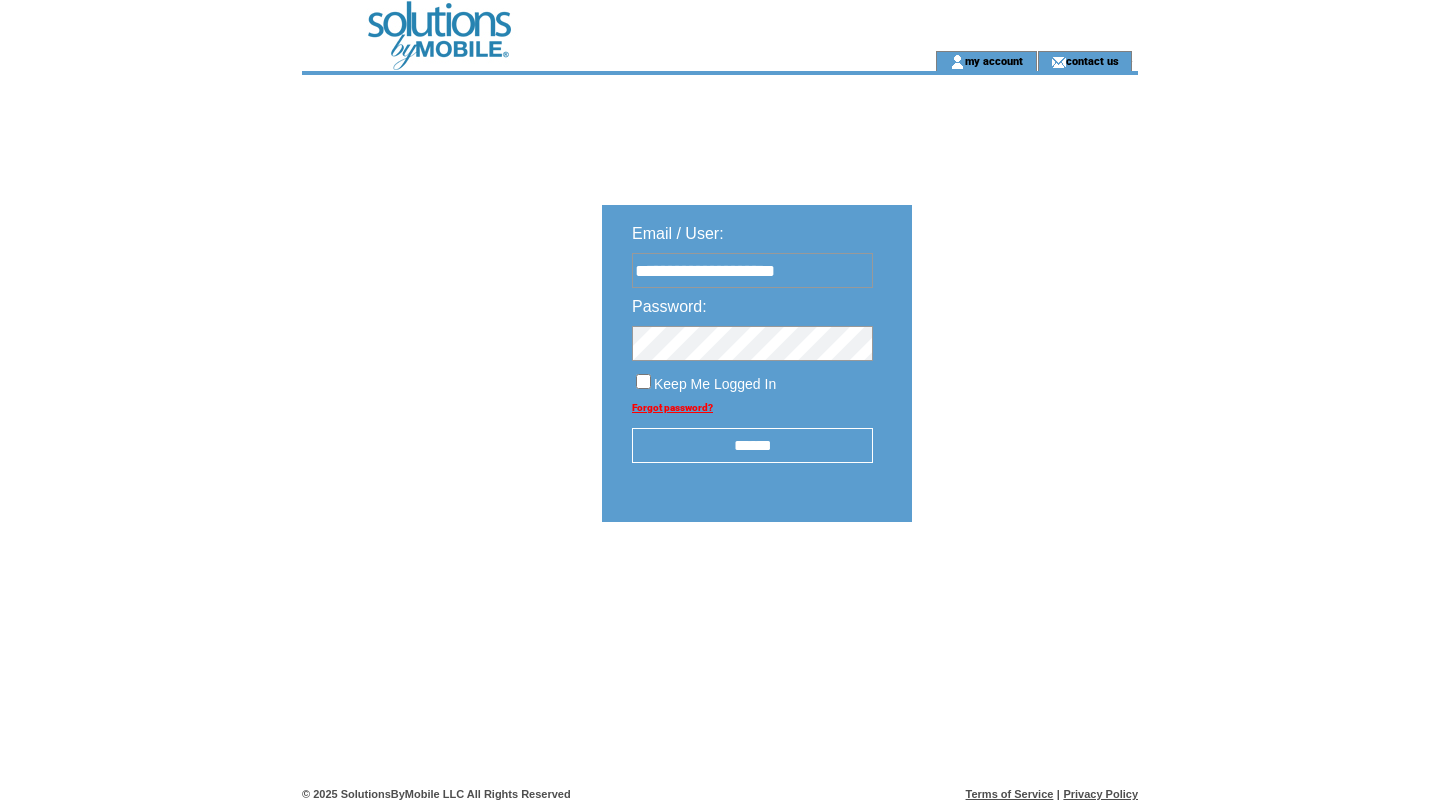 click on "******" at bounding box center [752, 445] 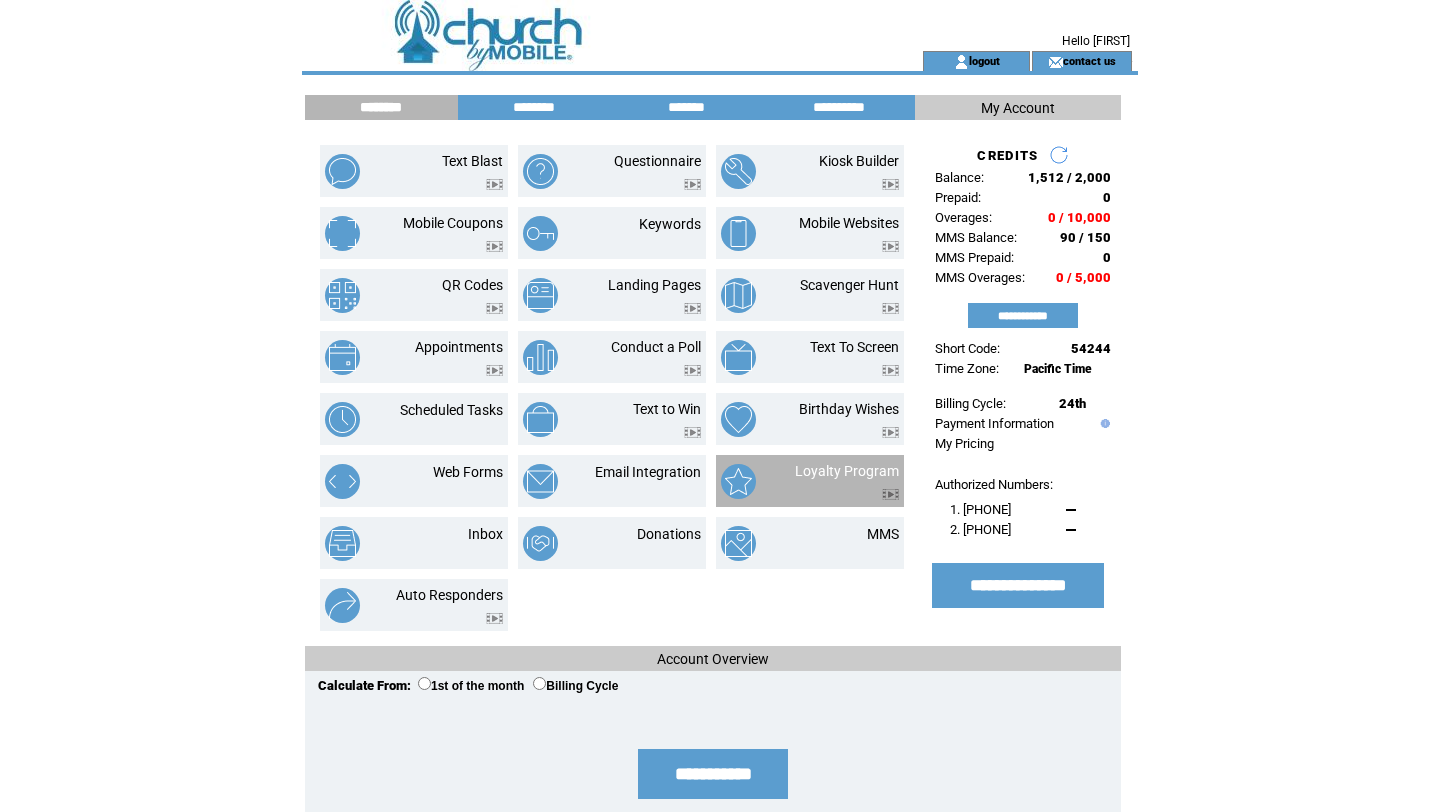 scroll, scrollTop: 0, scrollLeft: 0, axis: both 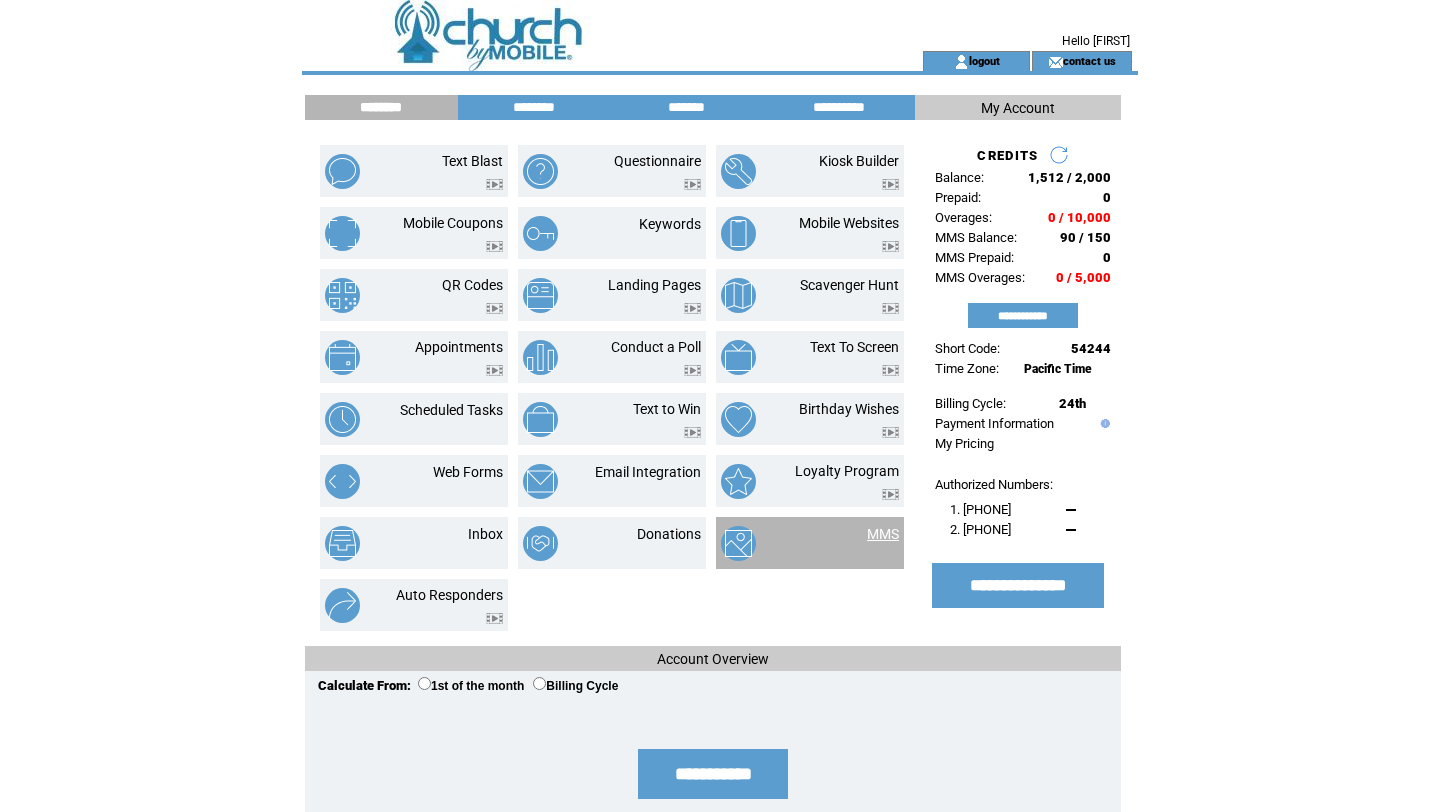 click on "MMS" at bounding box center (883, 534) 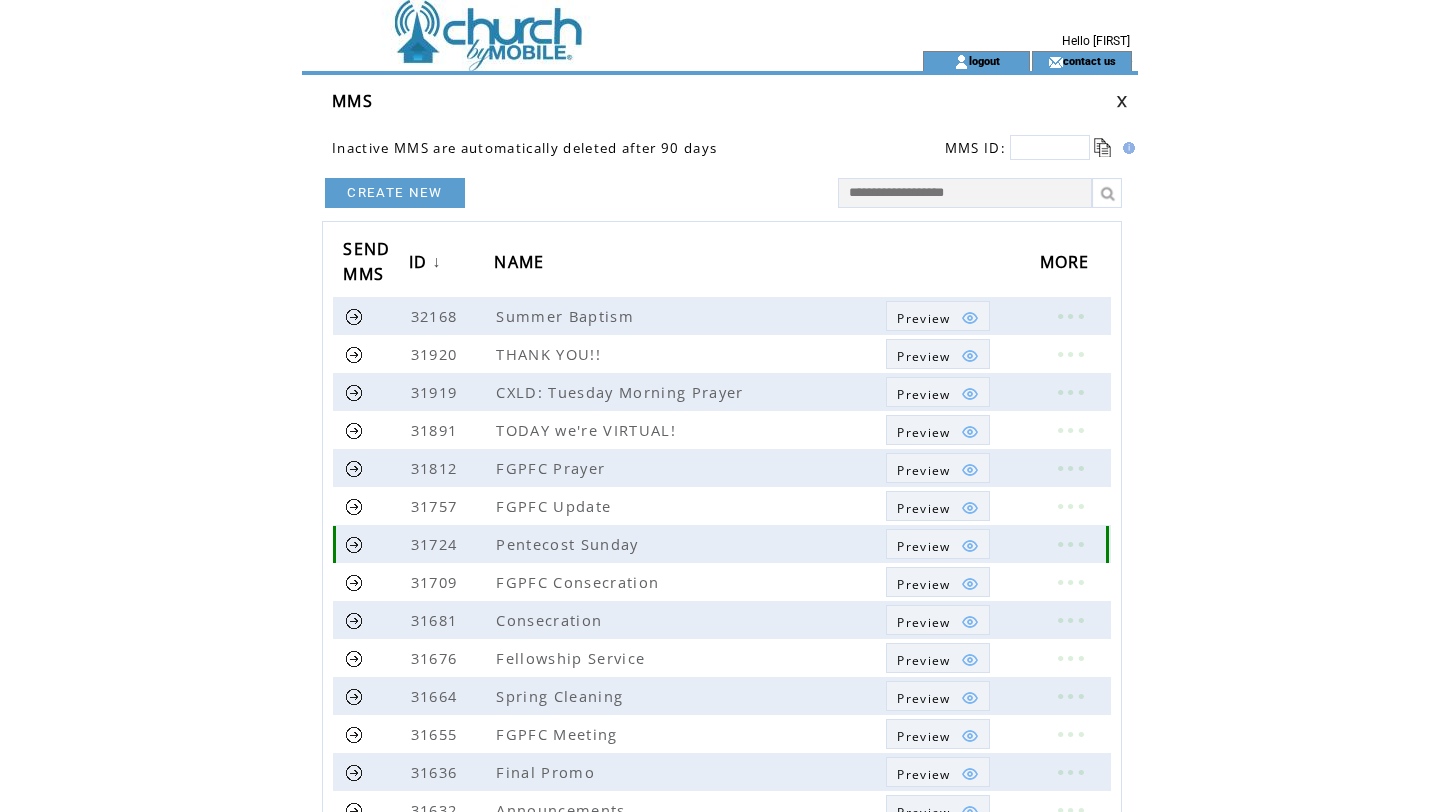 scroll, scrollTop: 0, scrollLeft: 0, axis: both 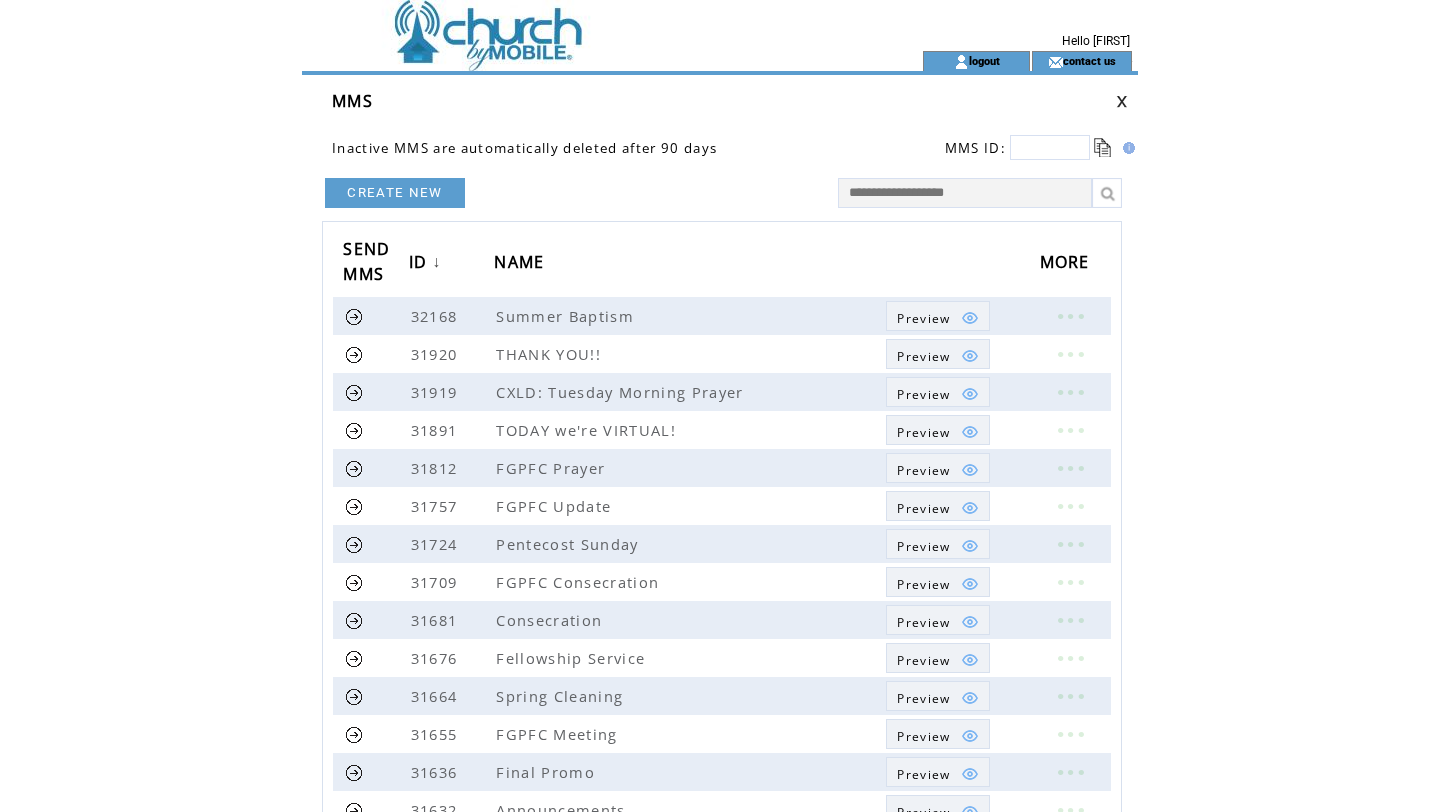 click on "CREATE NEW" at bounding box center [395, 193] 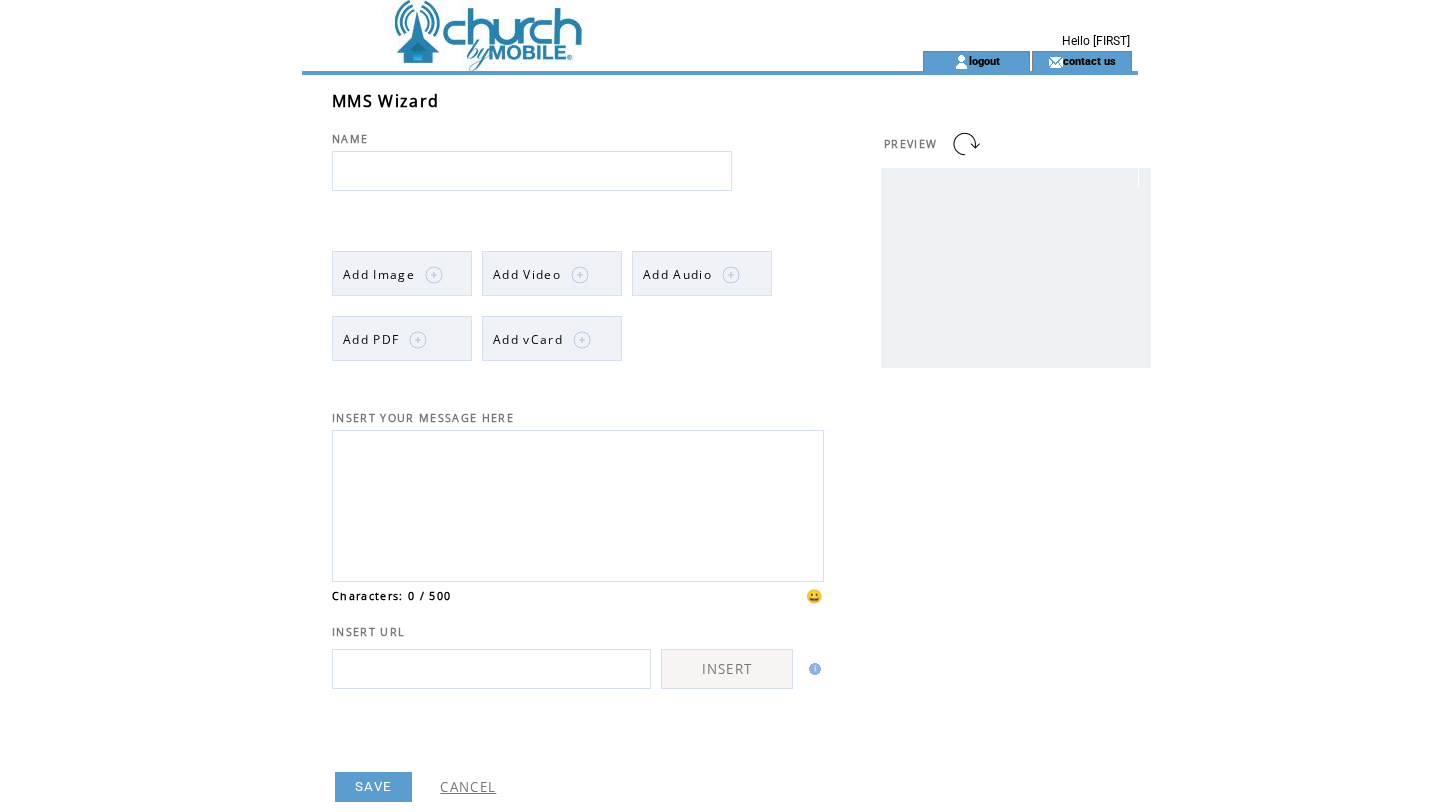 scroll, scrollTop: 0, scrollLeft: 0, axis: both 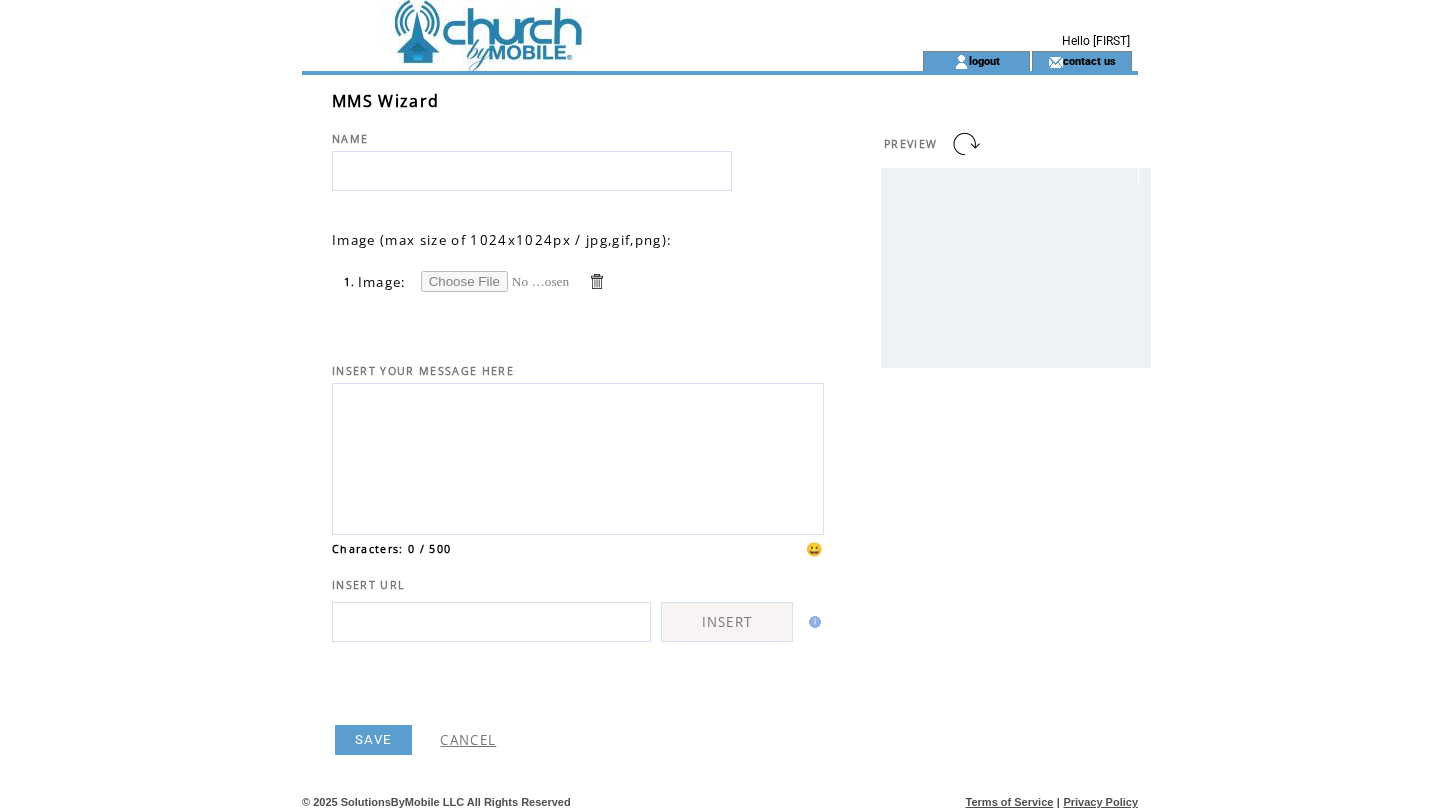 click at bounding box center [496, 281] 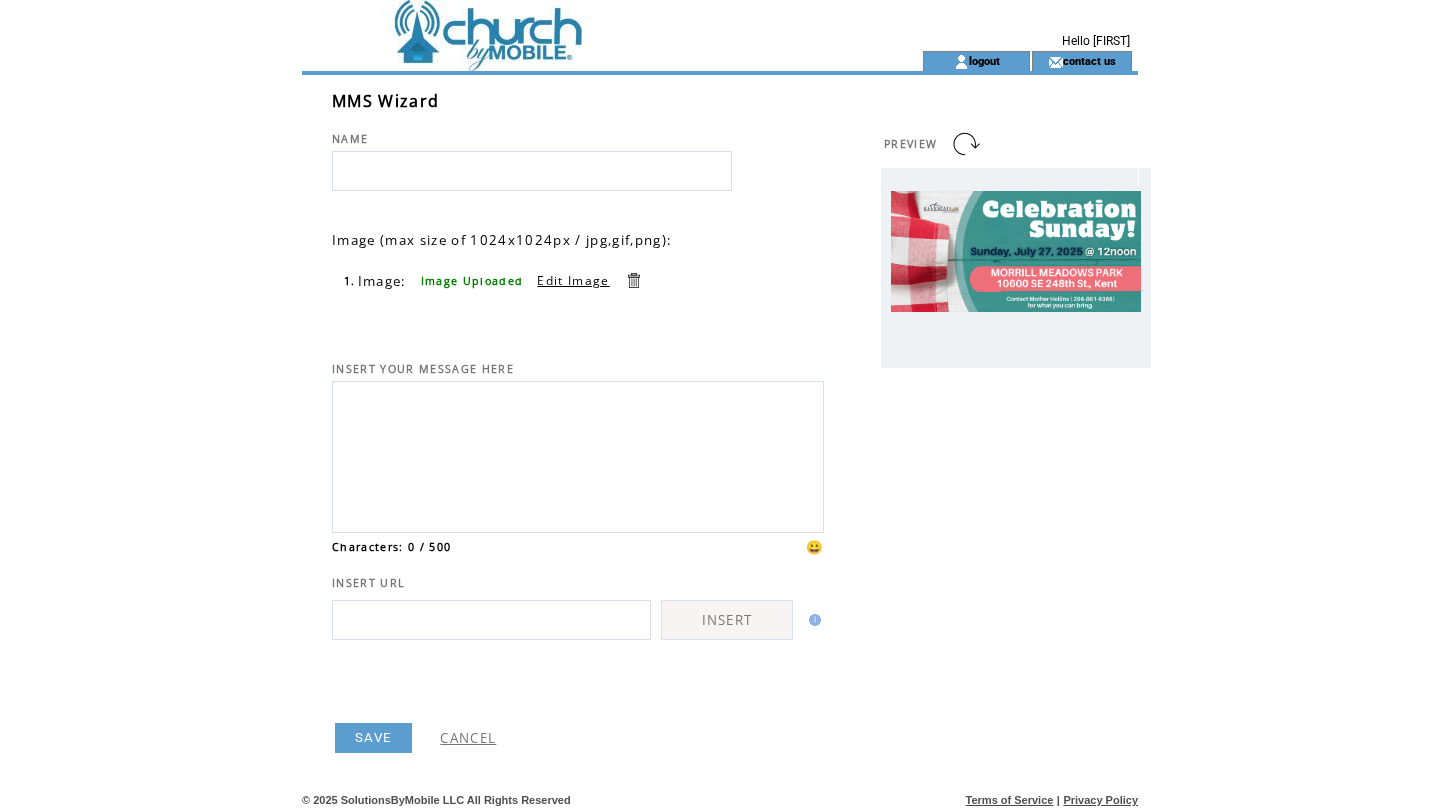 scroll, scrollTop: 0, scrollLeft: 0, axis: both 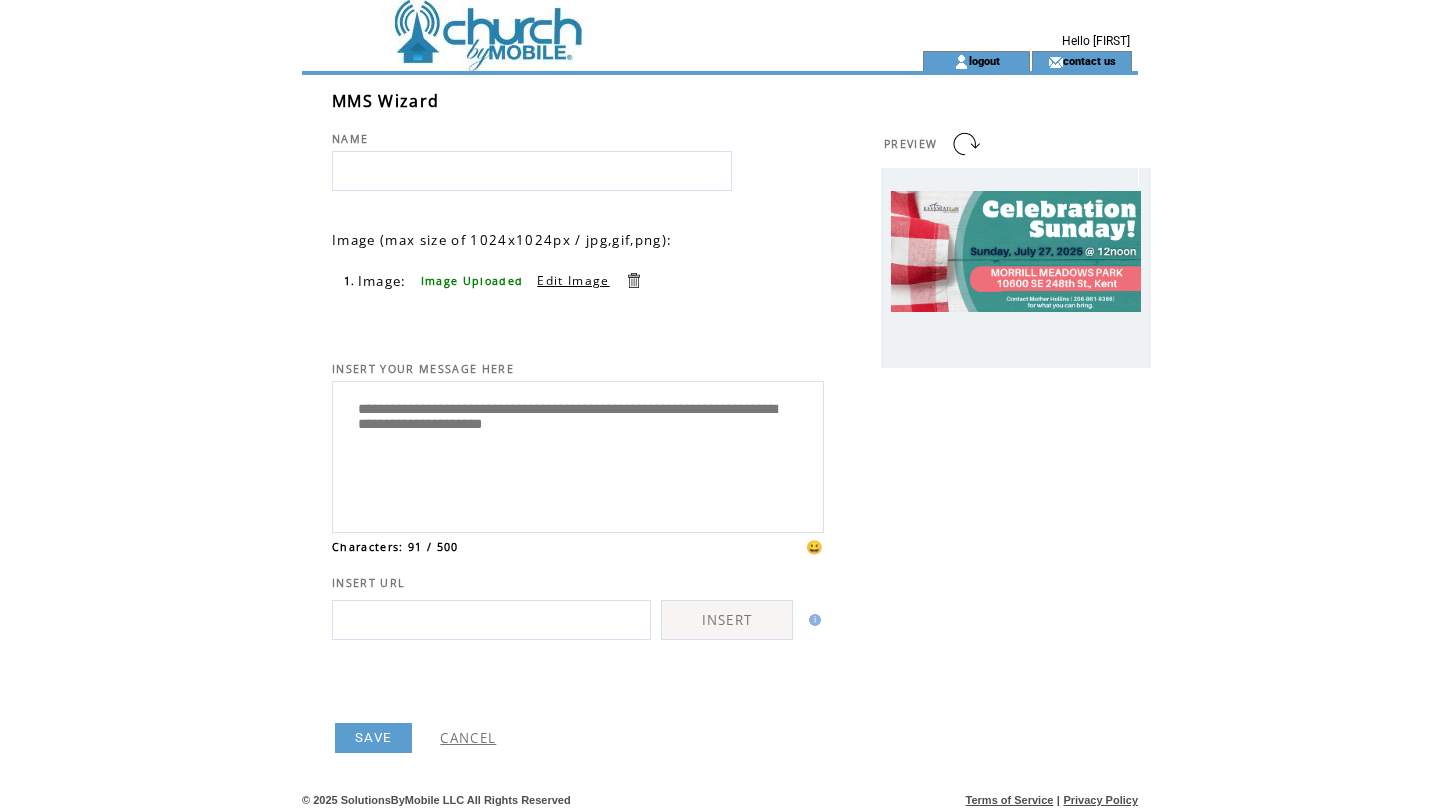 click on "**********" at bounding box center (578, 454) 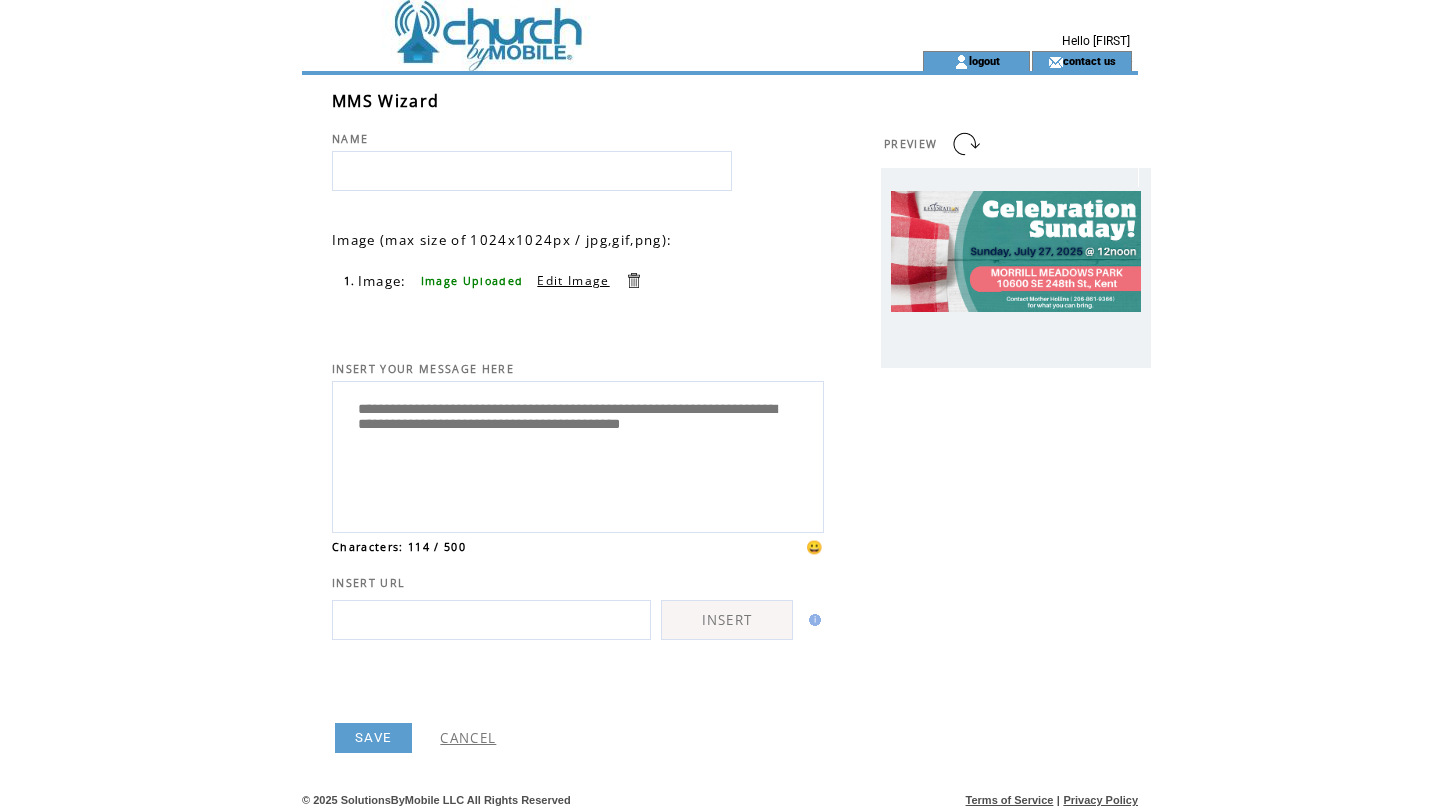 click on "**********" at bounding box center (578, 454) 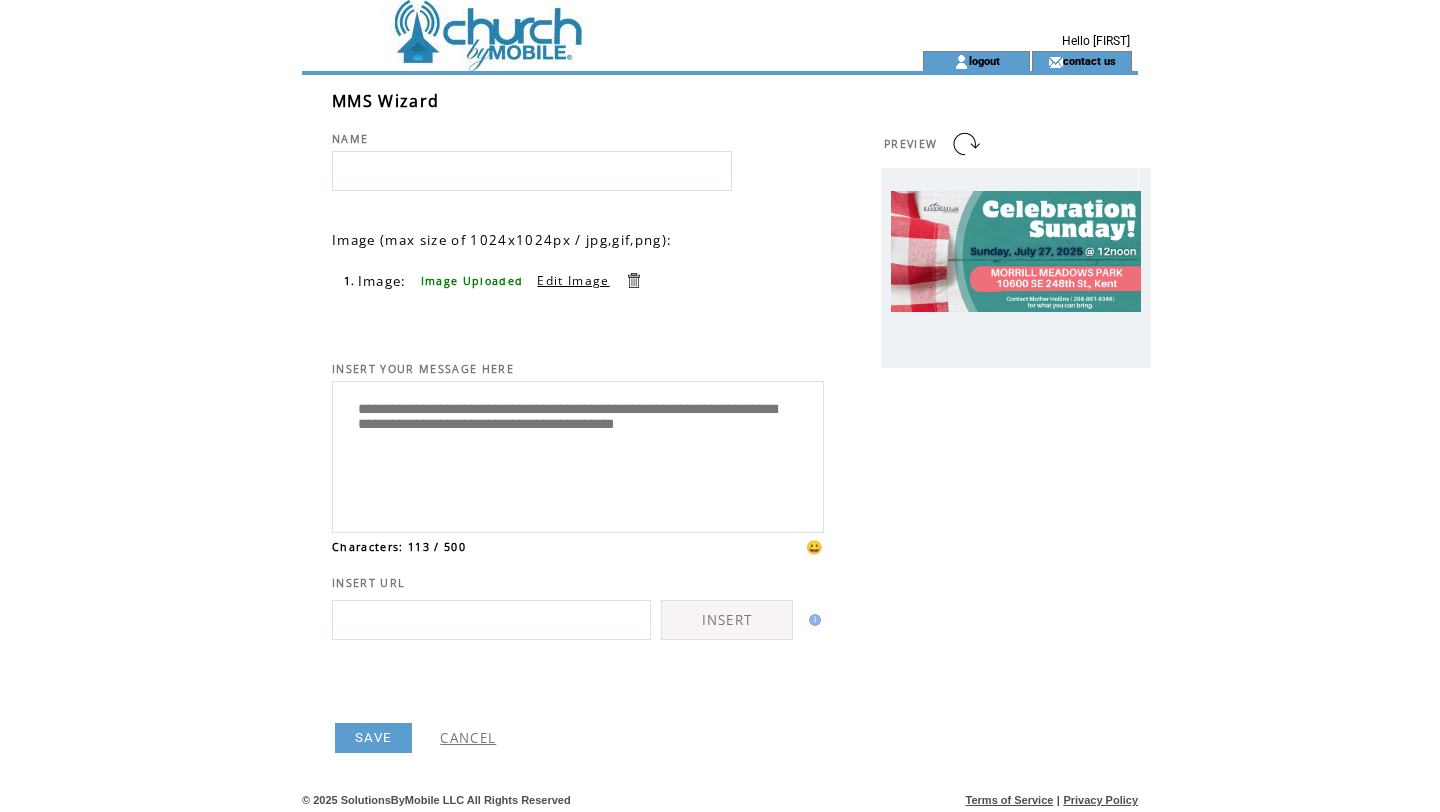 click on "**********" at bounding box center [578, 454] 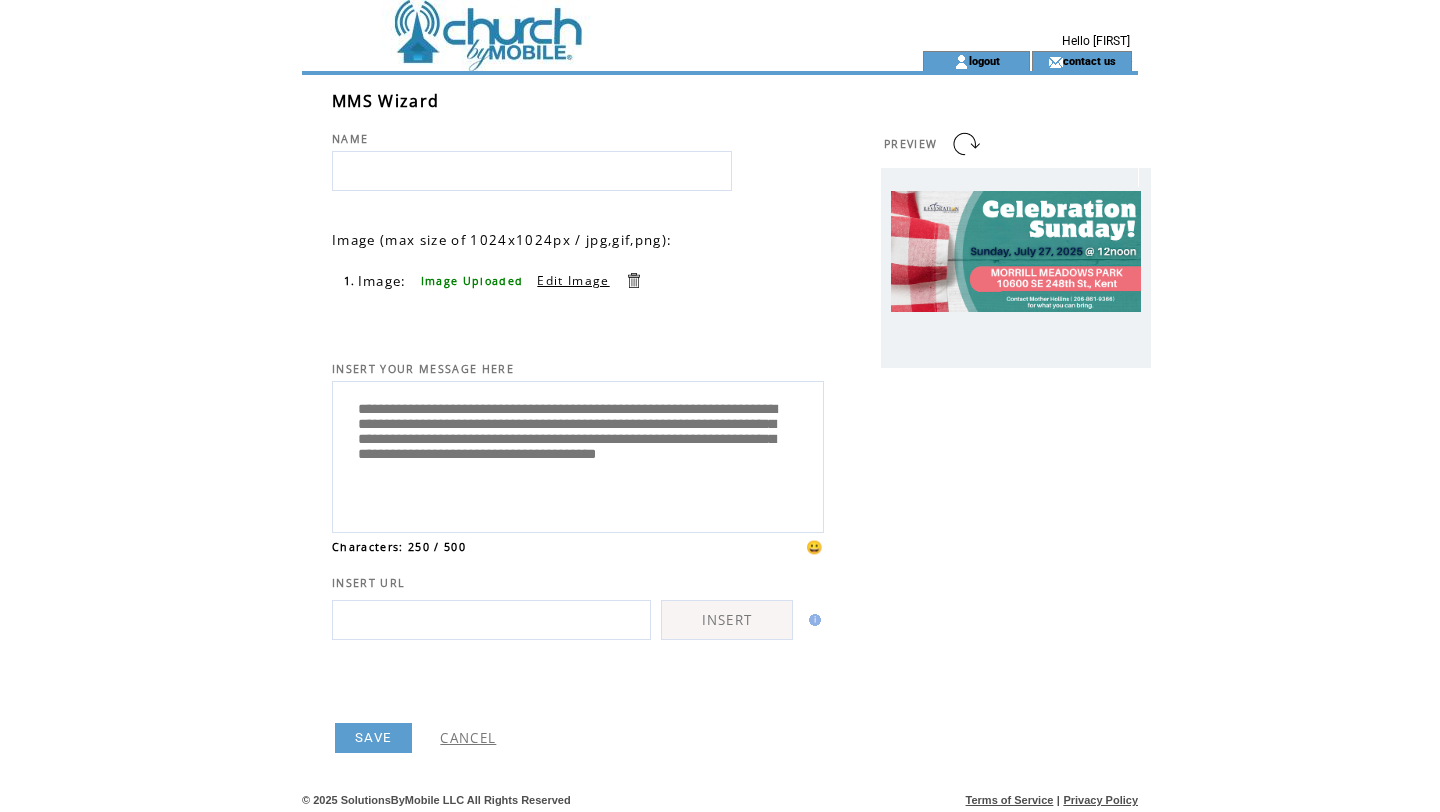 click on "**********" at bounding box center (578, 454) 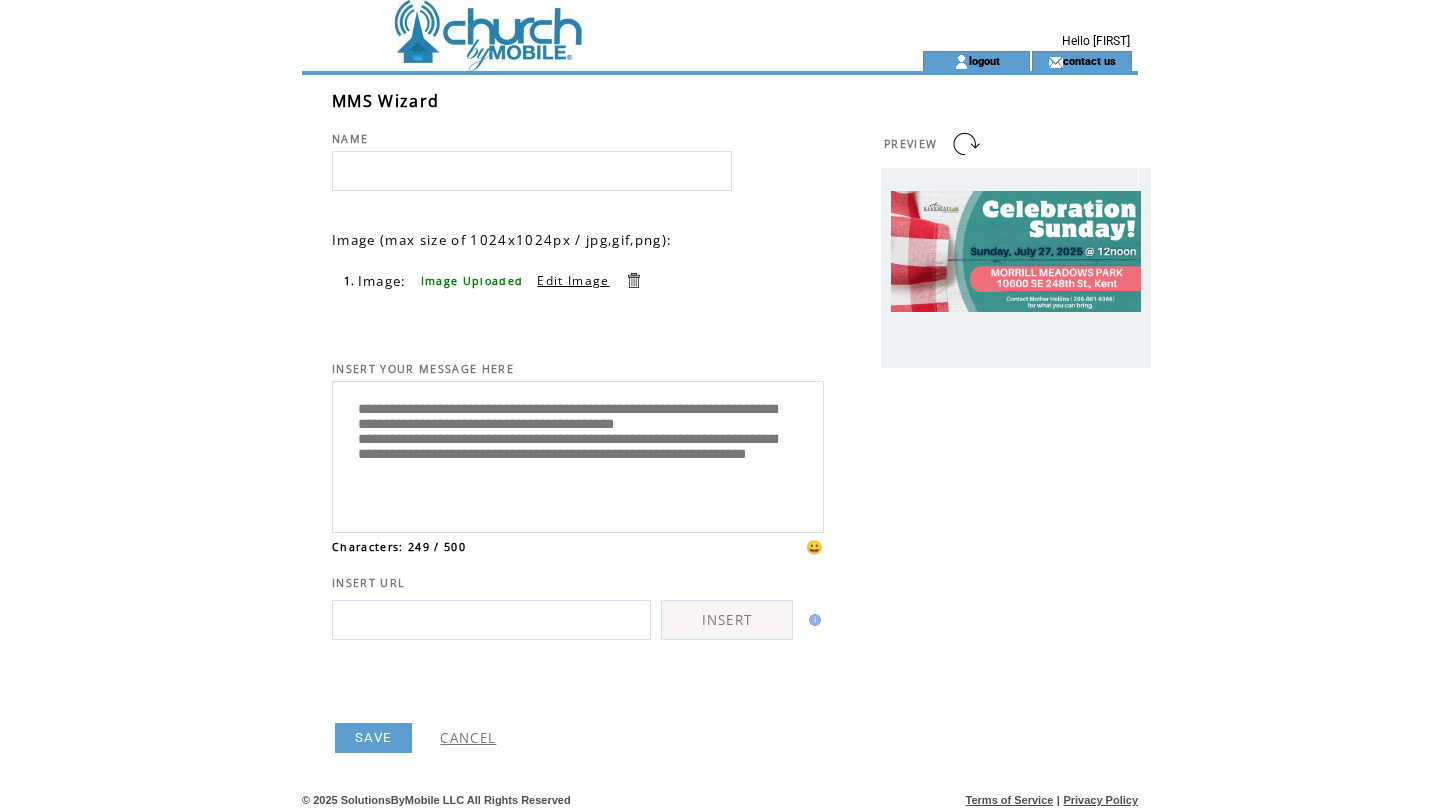 click on "**********" at bounding box center [578, 454] 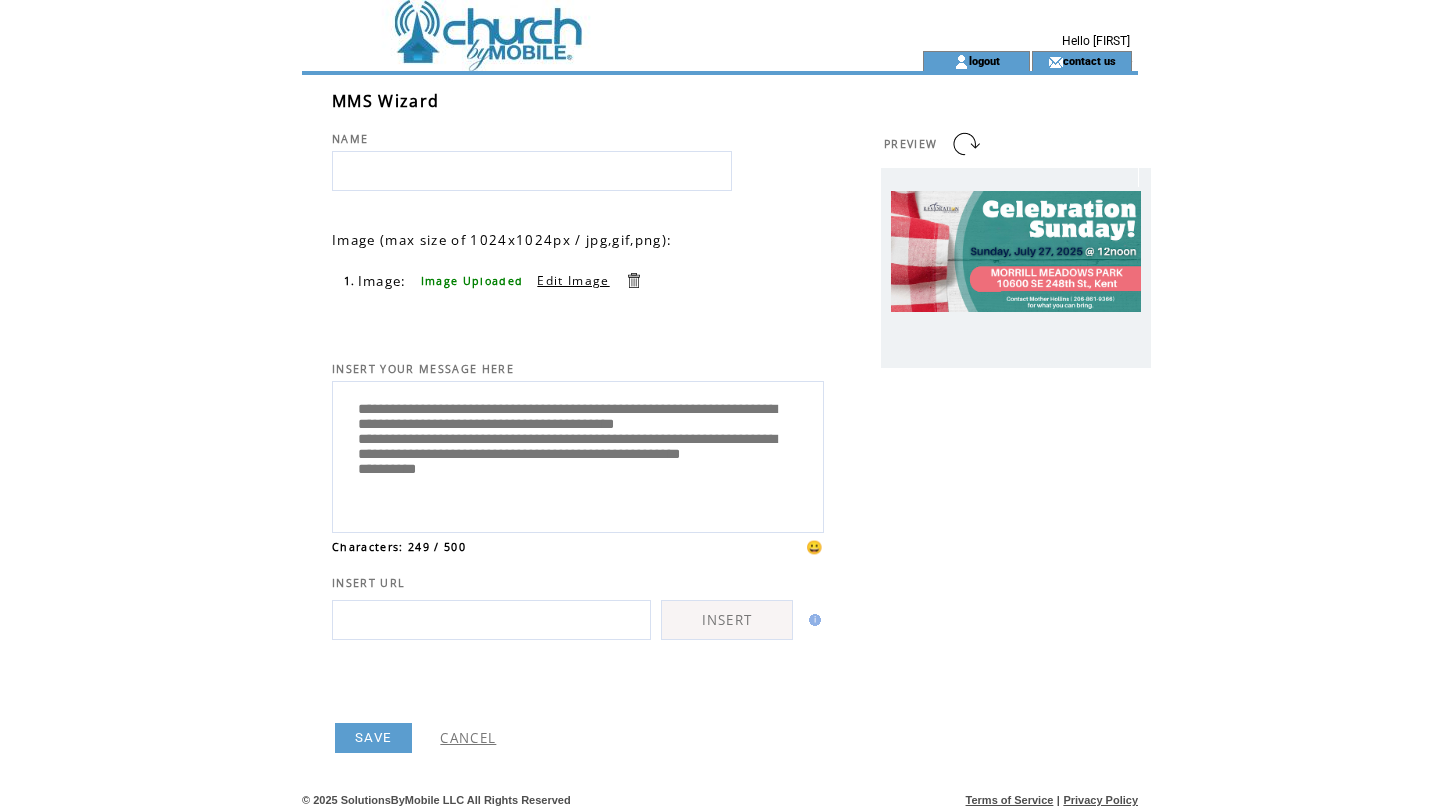 type on "**********" 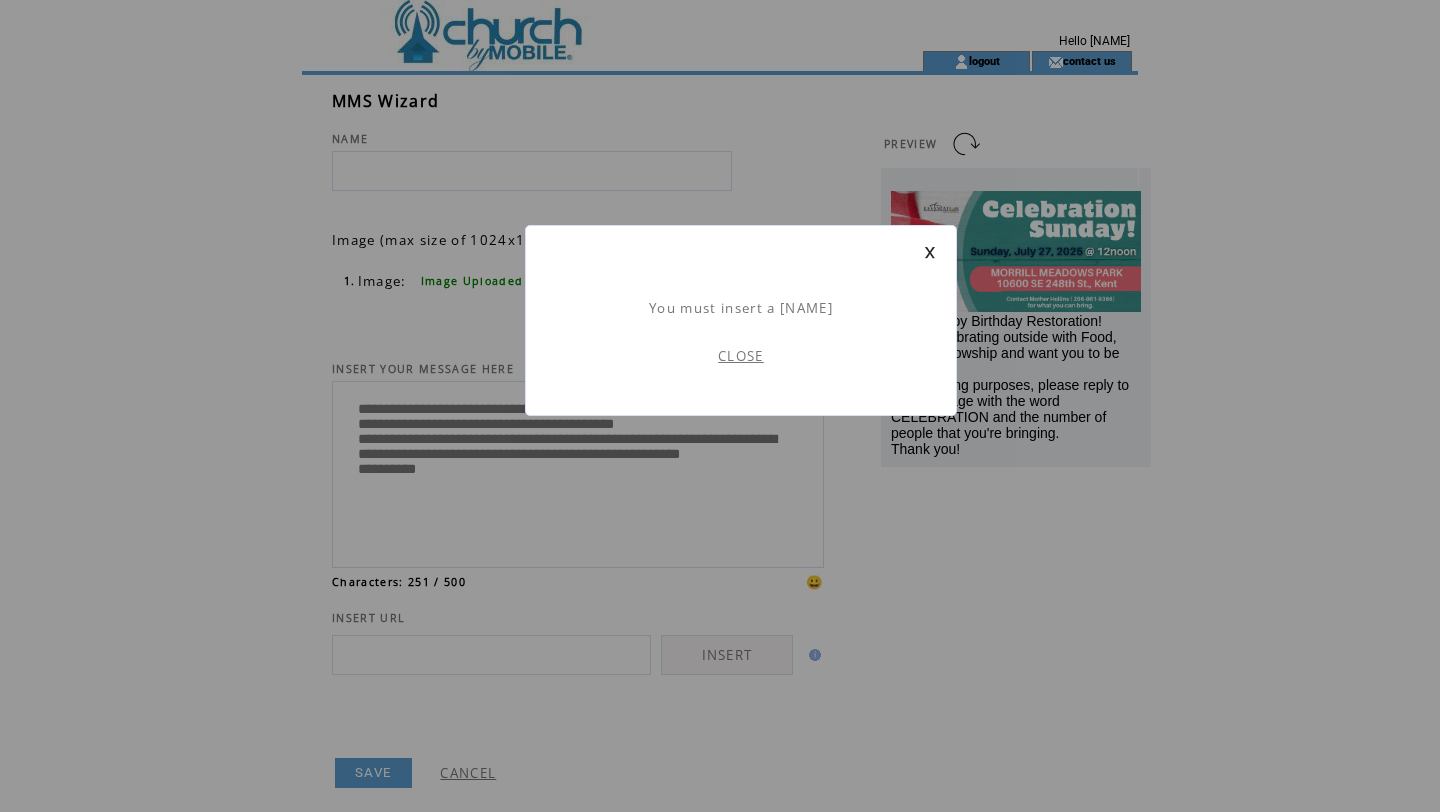scroll, scrollTop: 1, scrollLeft: 0, axis: vertical 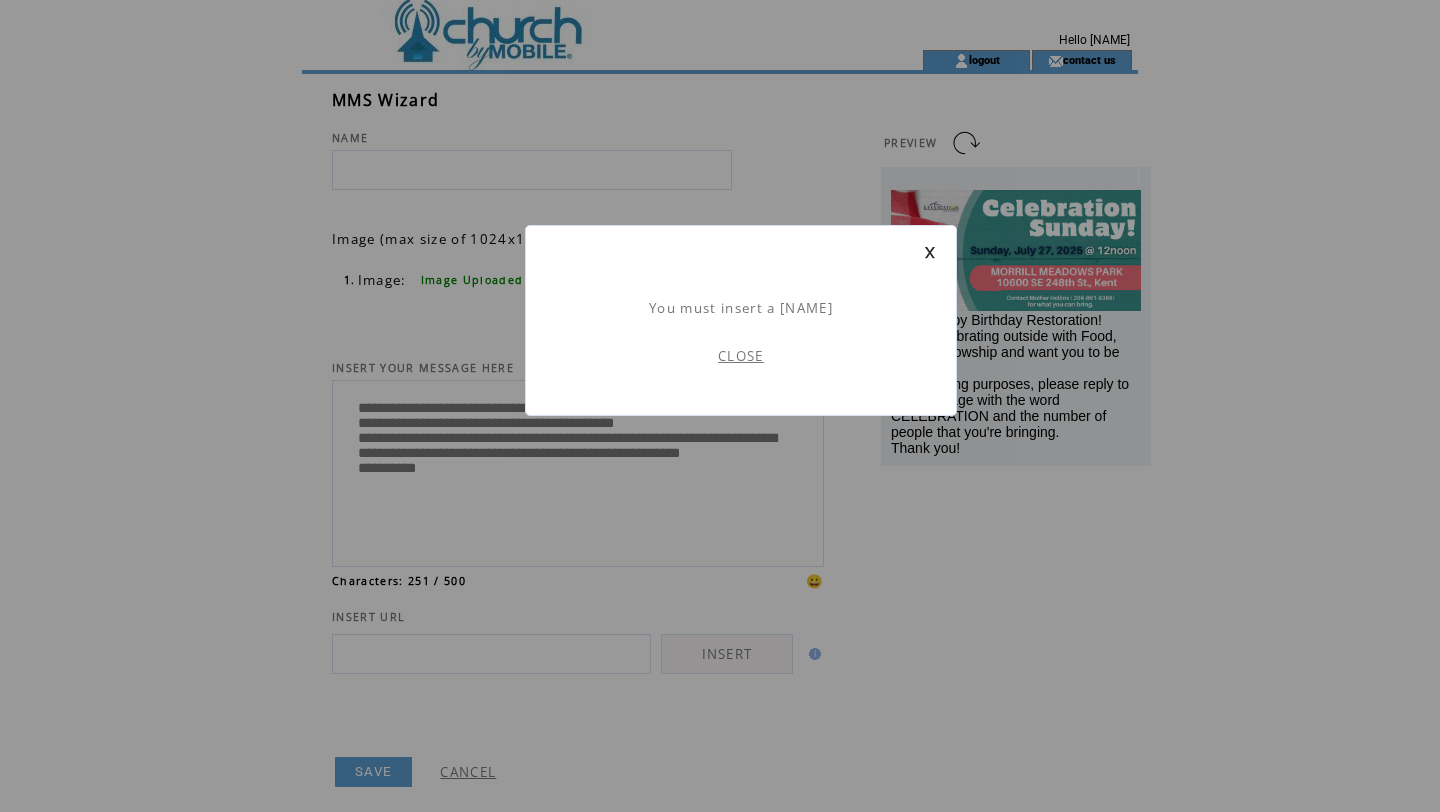 click on "CLOSE" at bounding box center (741, 356) 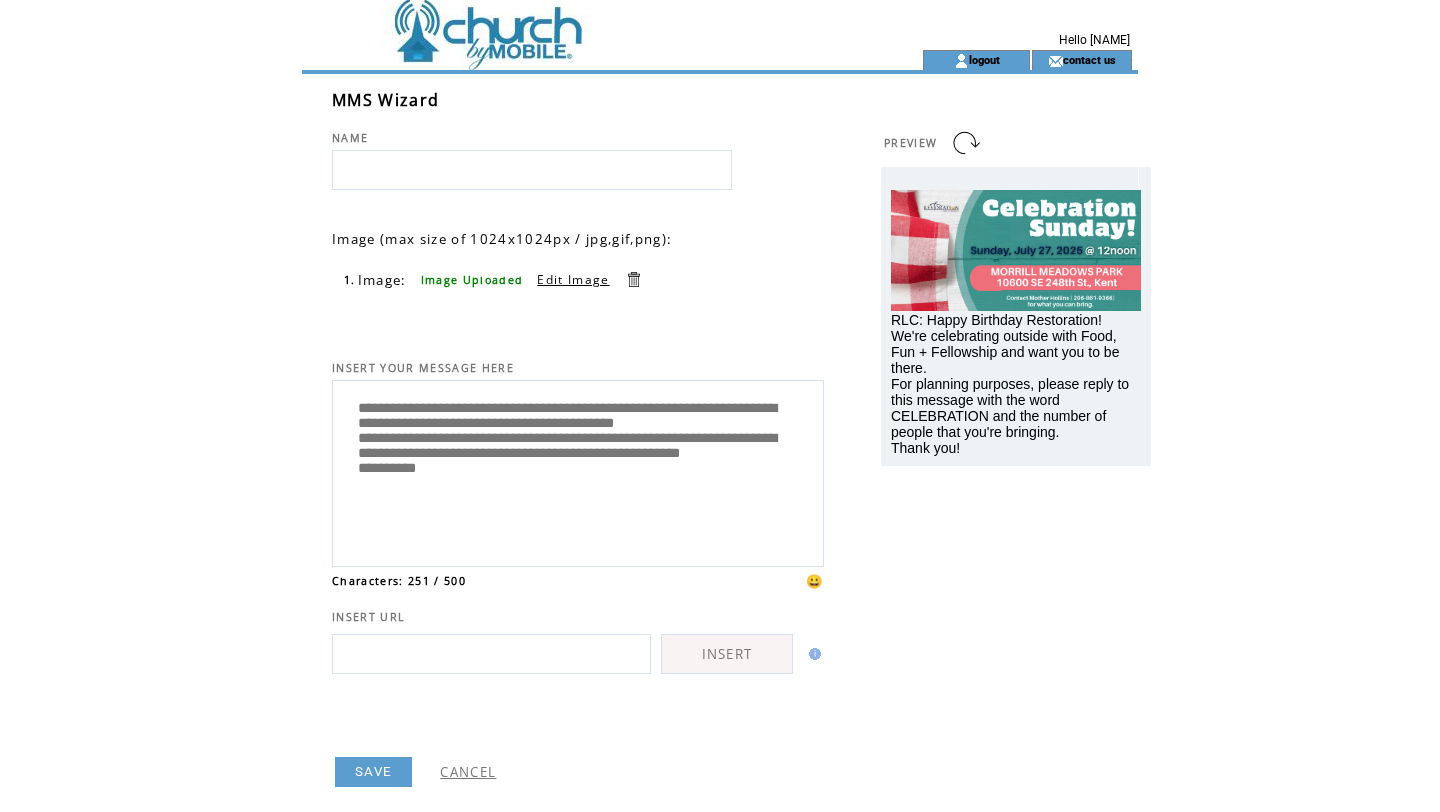 scroll, scrollTop: 0, scrollLeft: 0, axis: both 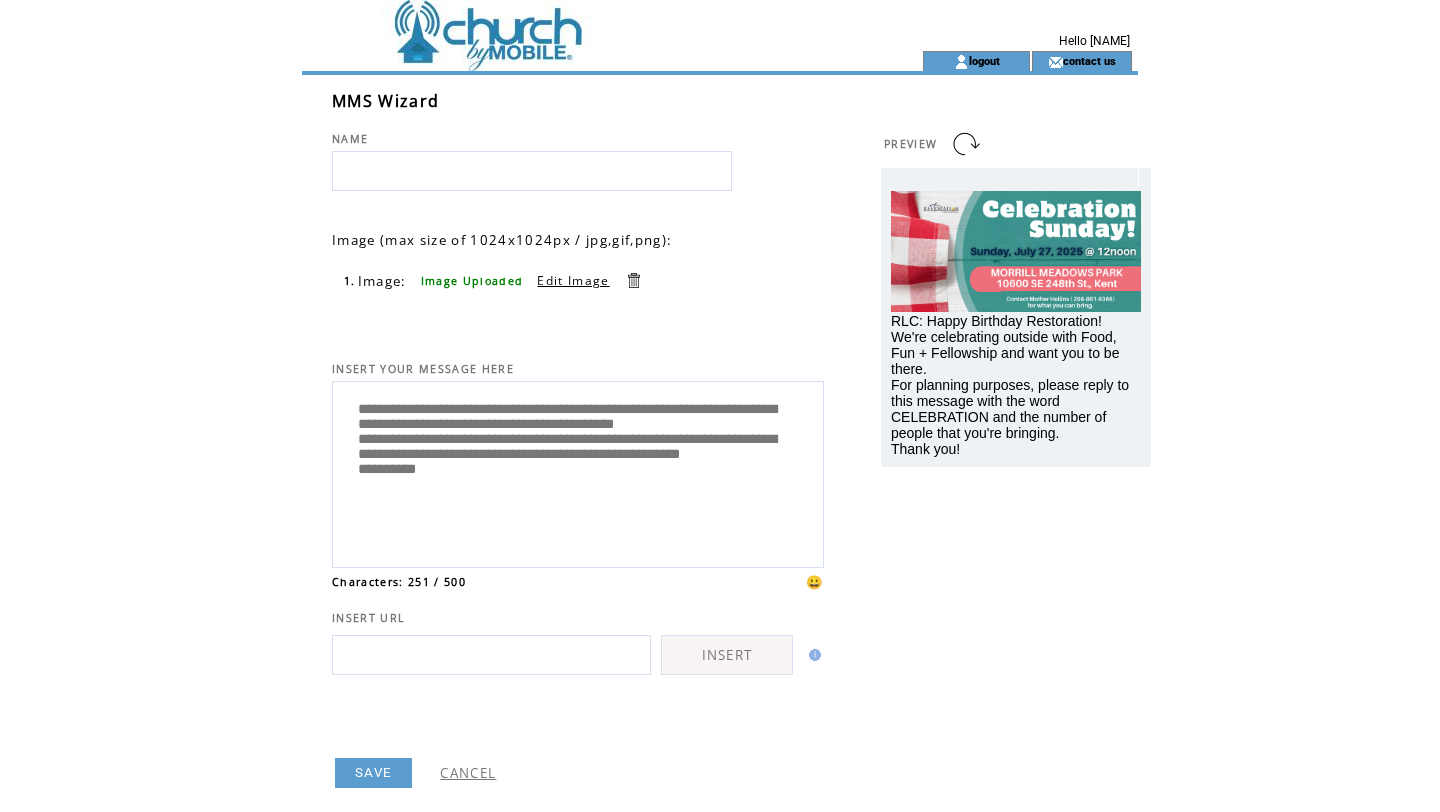 click at bounding box center (532, 171) 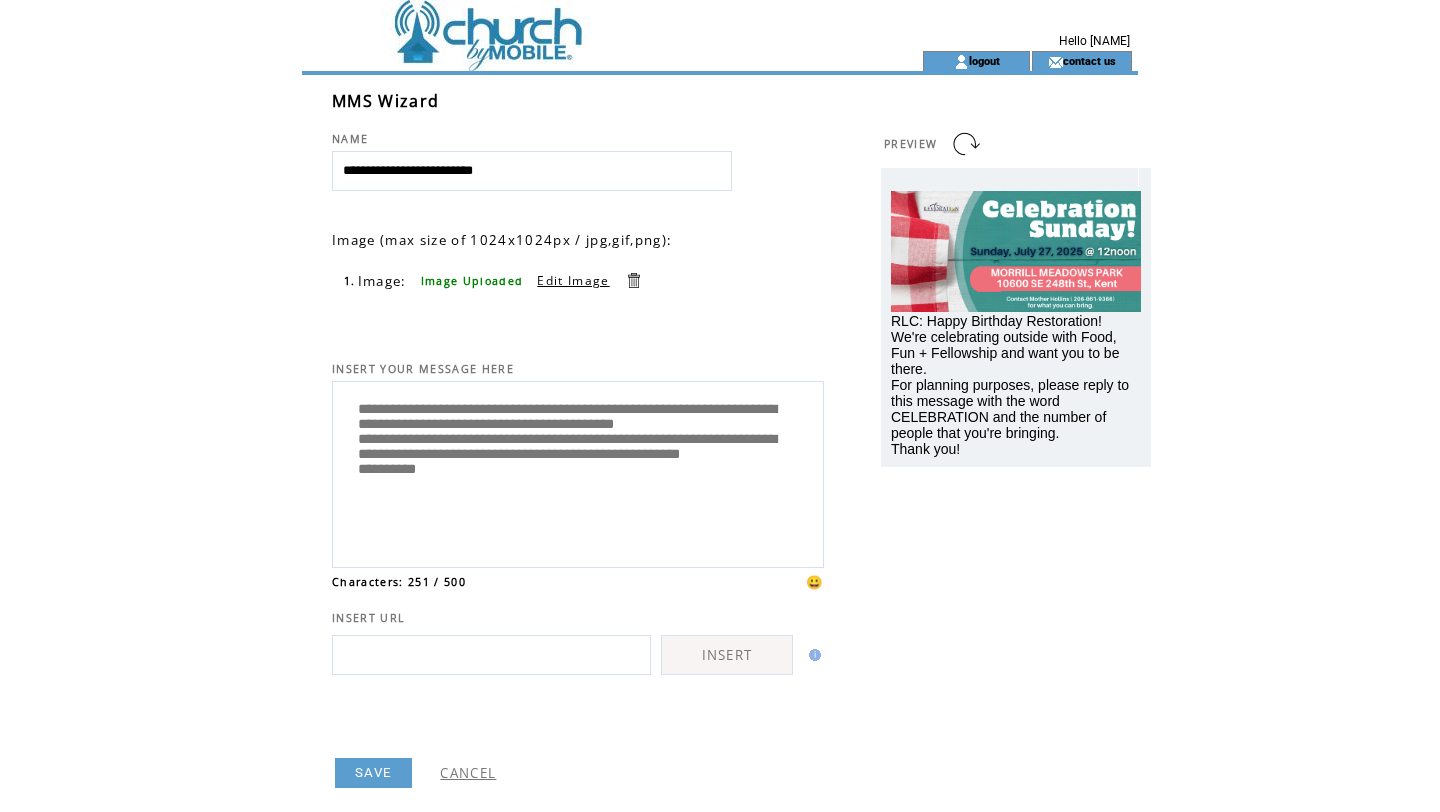 type on "**********" 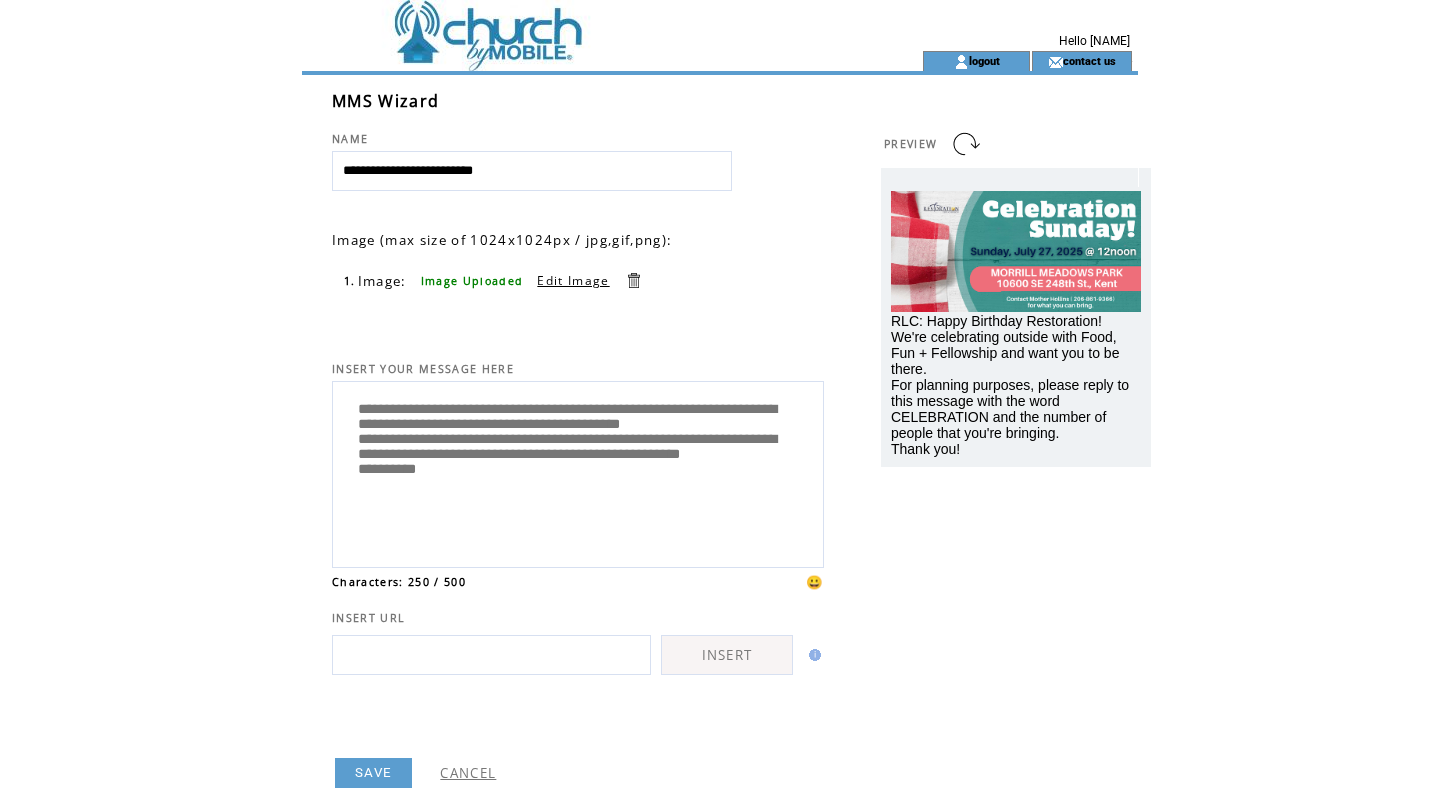 type on "**********" 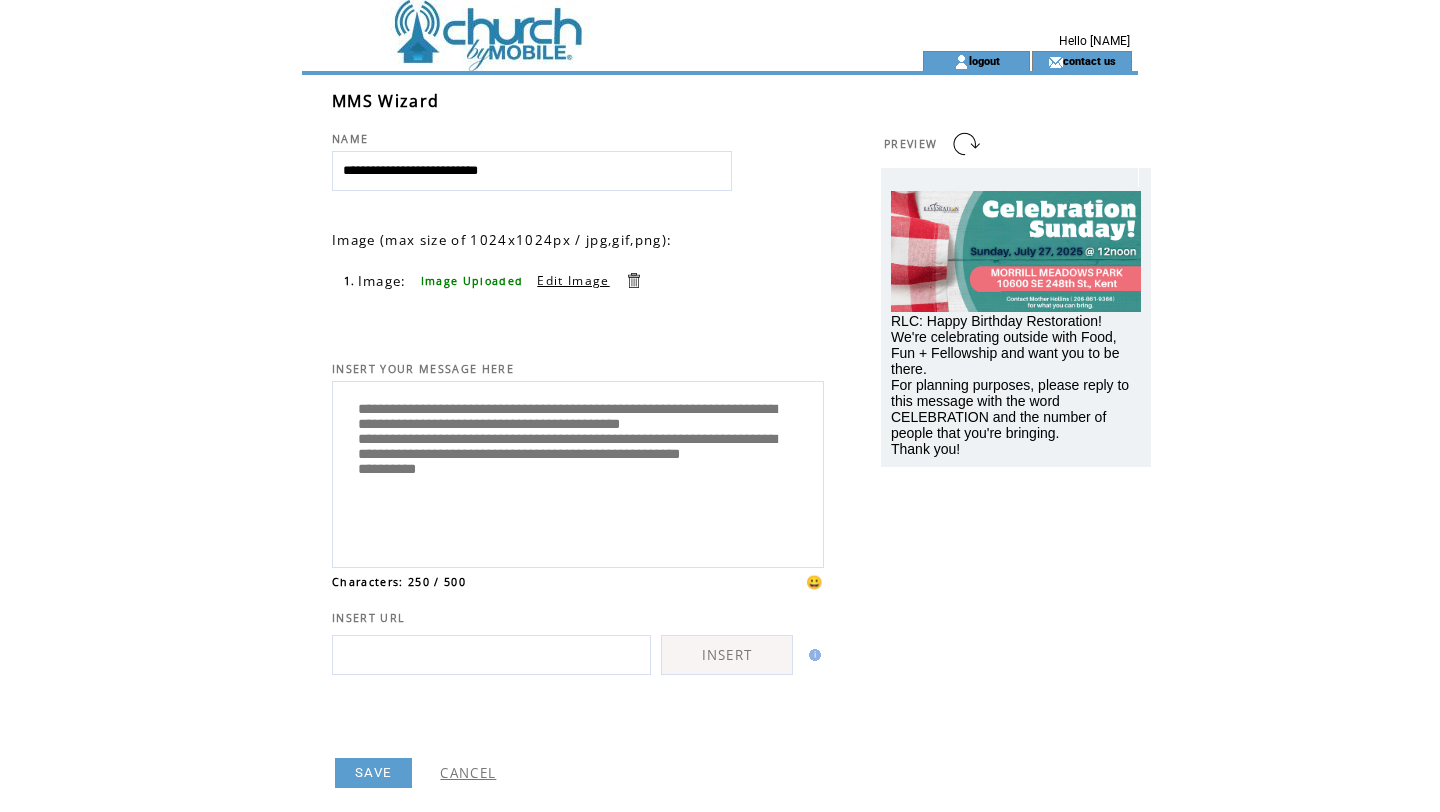 click on "**********" at bounding box center [532, 171] 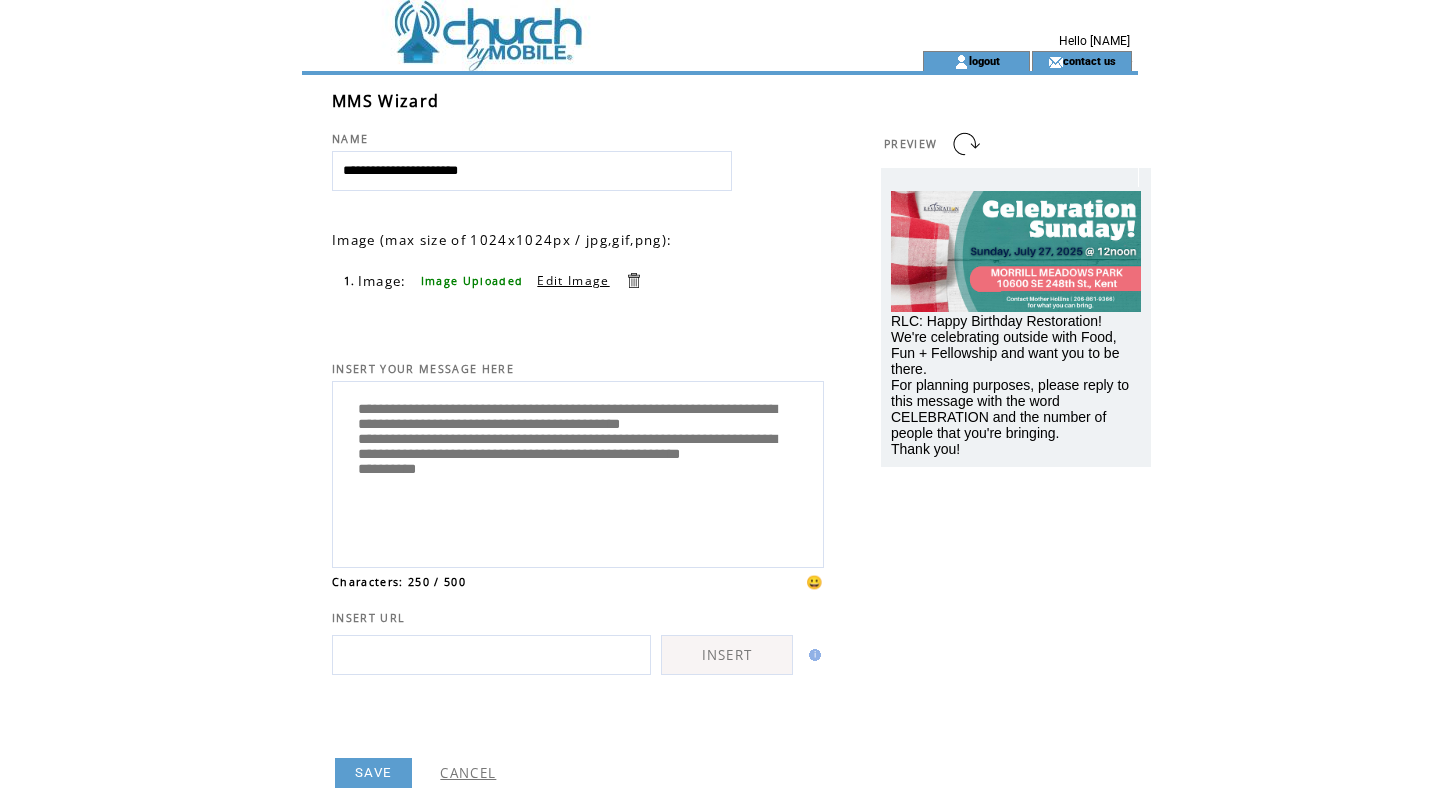 type on "**********" 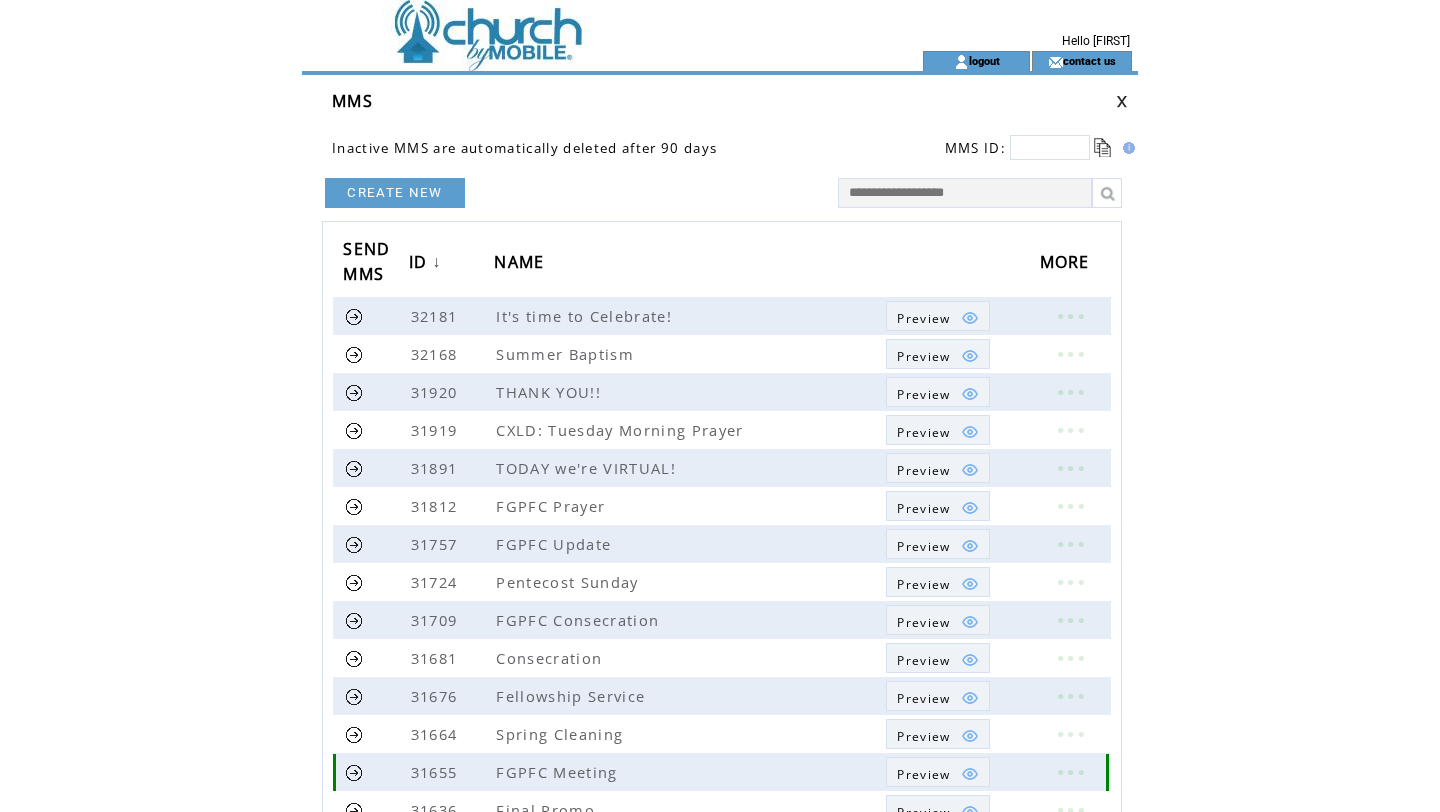scroll, scrollTop: 0, scrollLeft: 0, axis: both 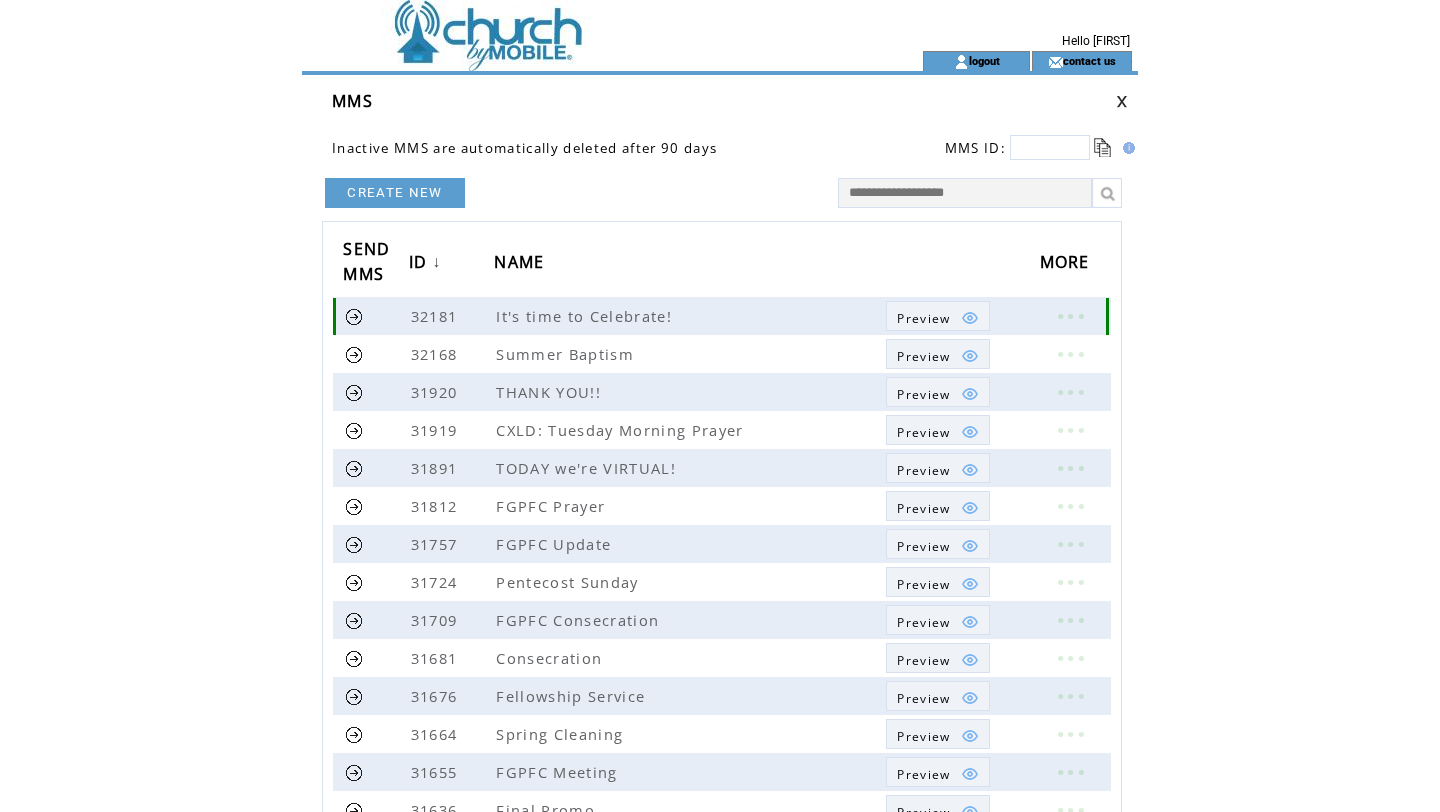 click at bounding box center [354, 316] 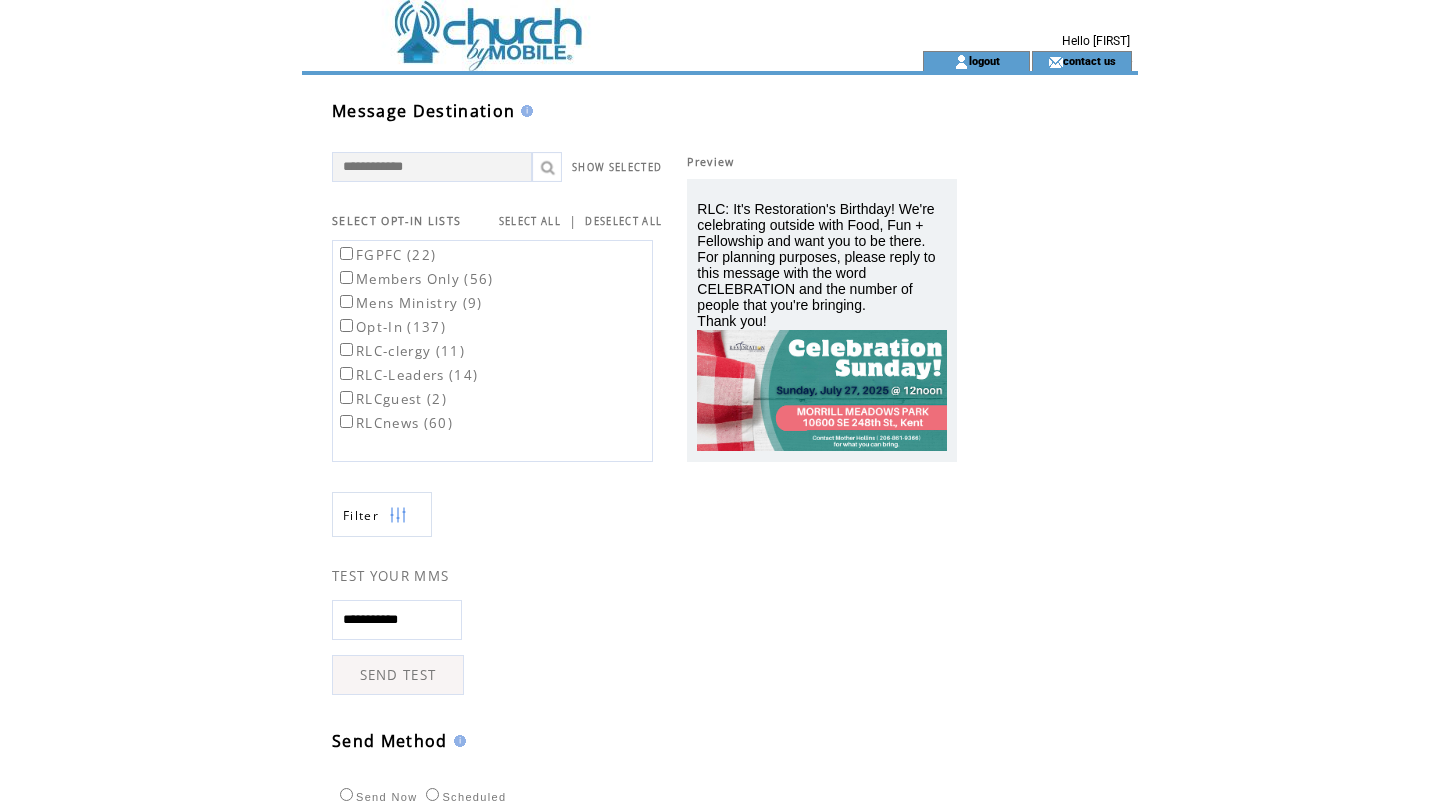 scroll, scrollTop: 0, scrollLeft: 0, axis: both 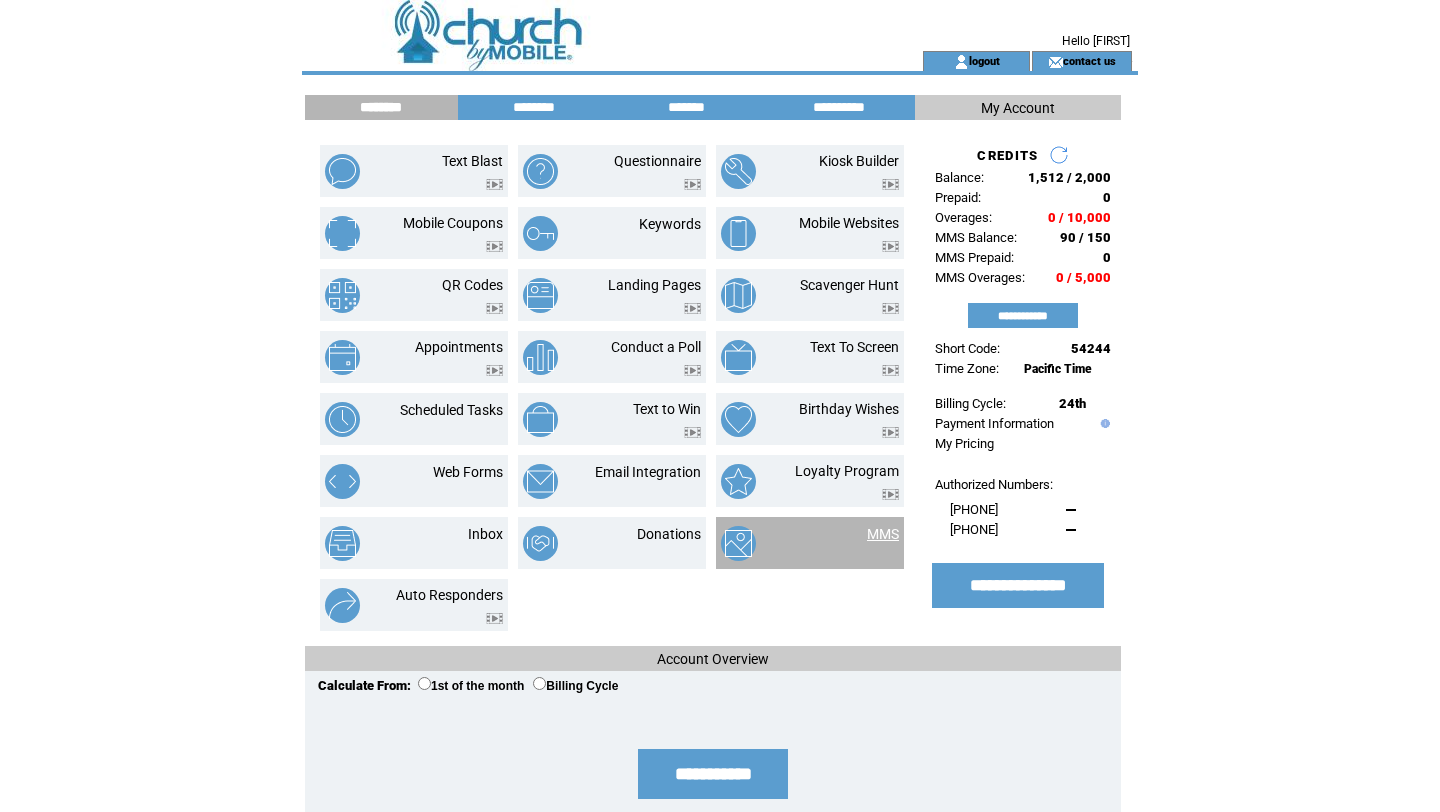click on "MMS" at bounding box center [883, 534] 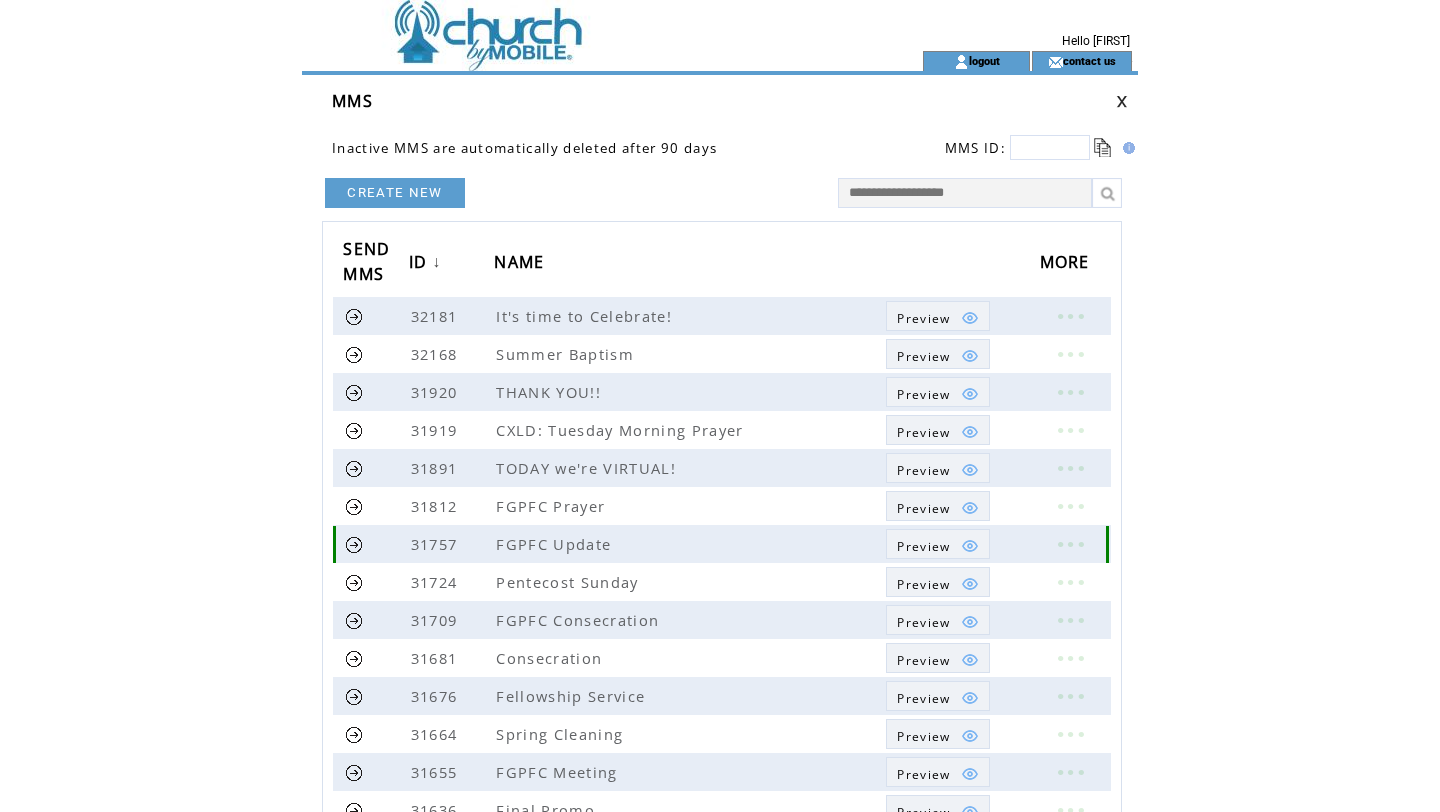 scroll, scrollTop: 0, scrollLeft: 0, axis: both 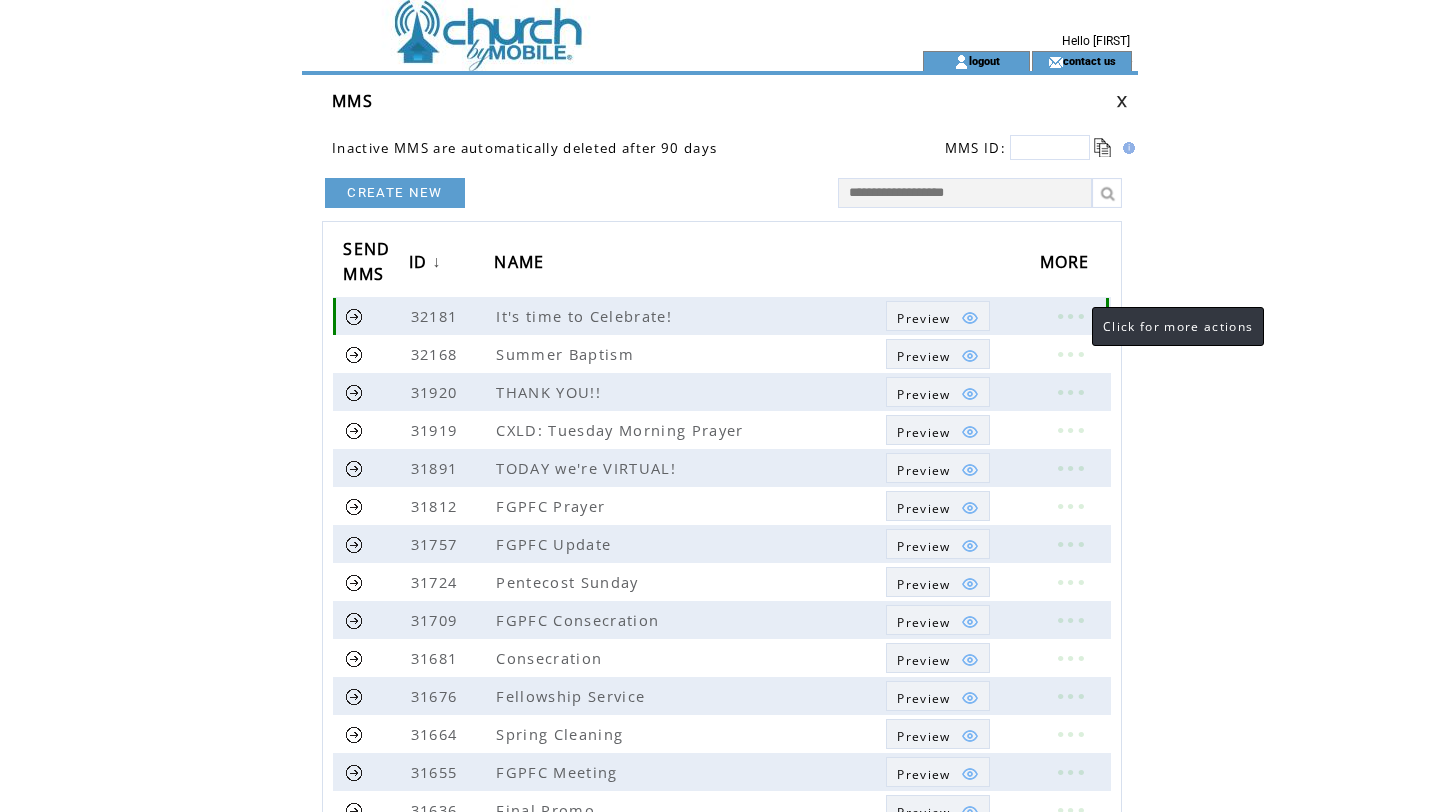 click at bounding box center (1070, 316) 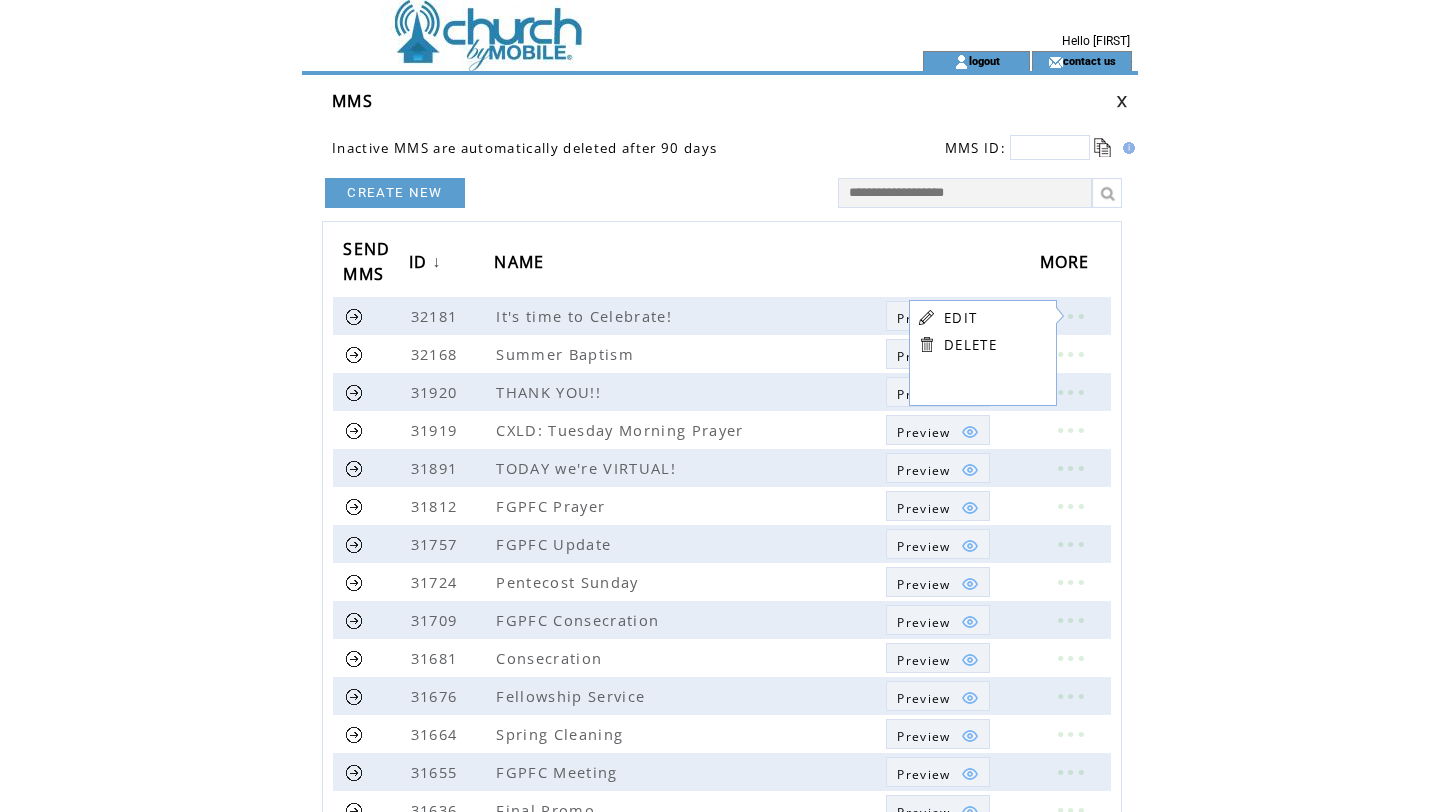 click on "EDIT" at bounding box center [960, 318] 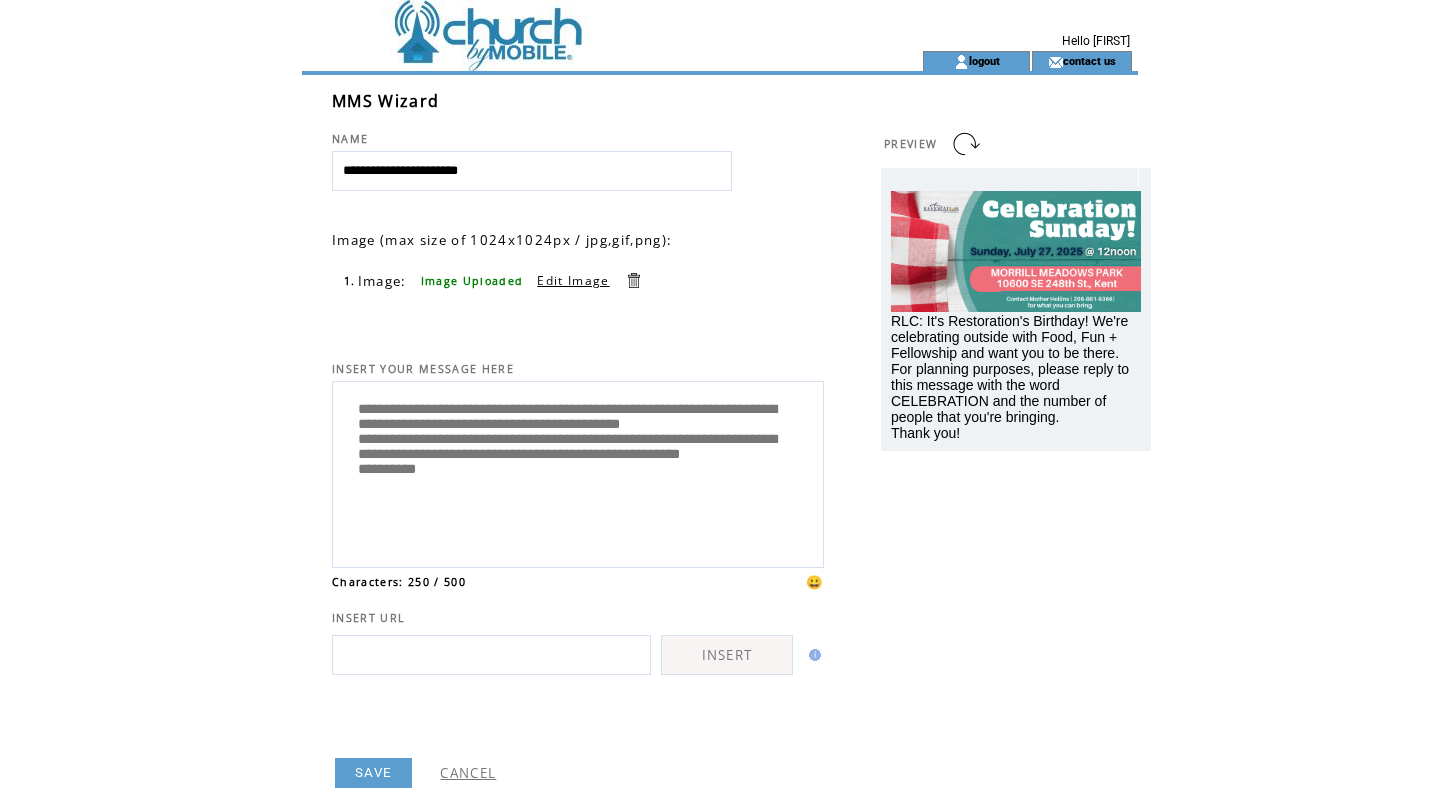 scroll, scrollTop: 0, scrollLeft: 0, axis: both 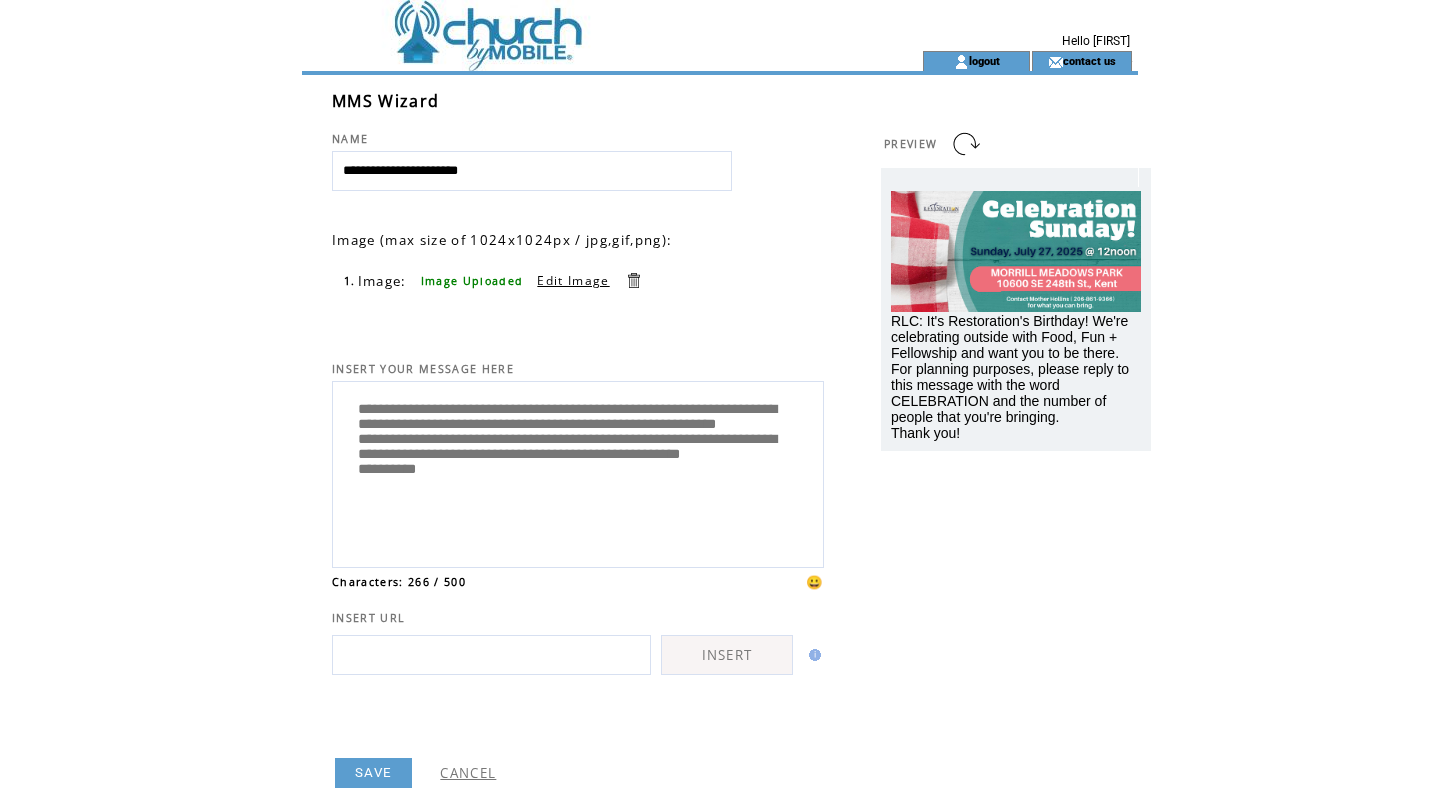 click on "**********" at bounding box center [578, 472] 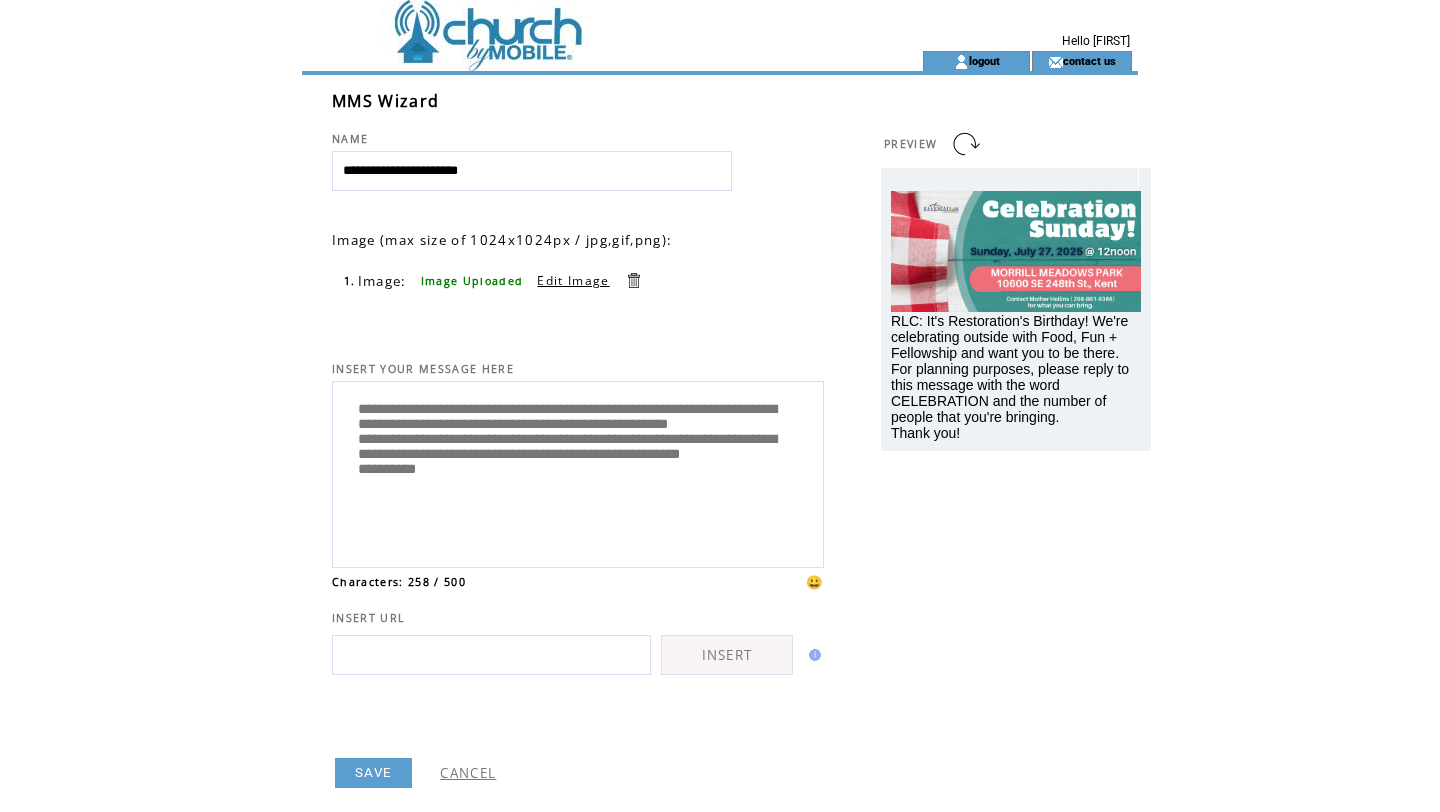 scroll, scrollTop: 41, scrollLeft: 0, axis: vertical 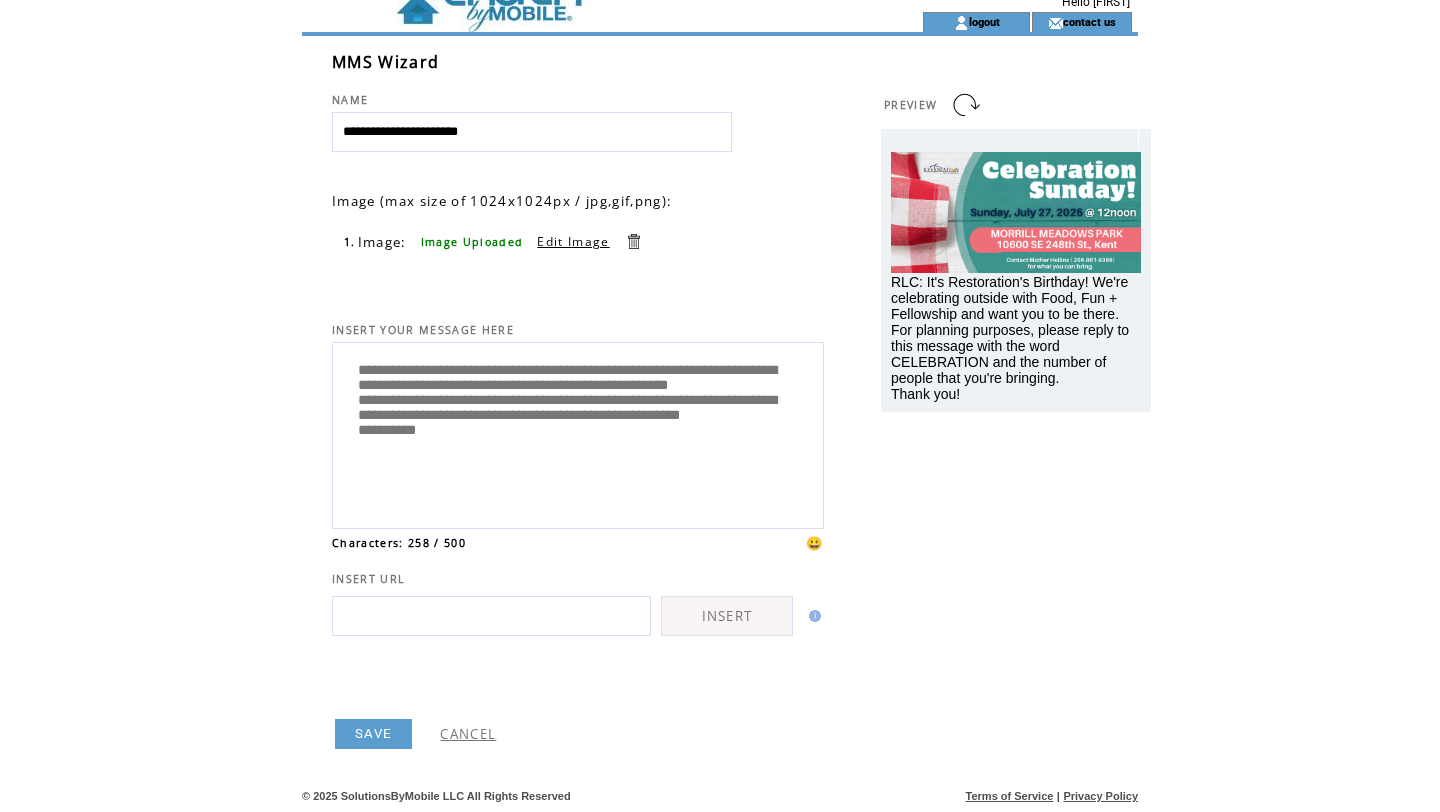 type on "**********" 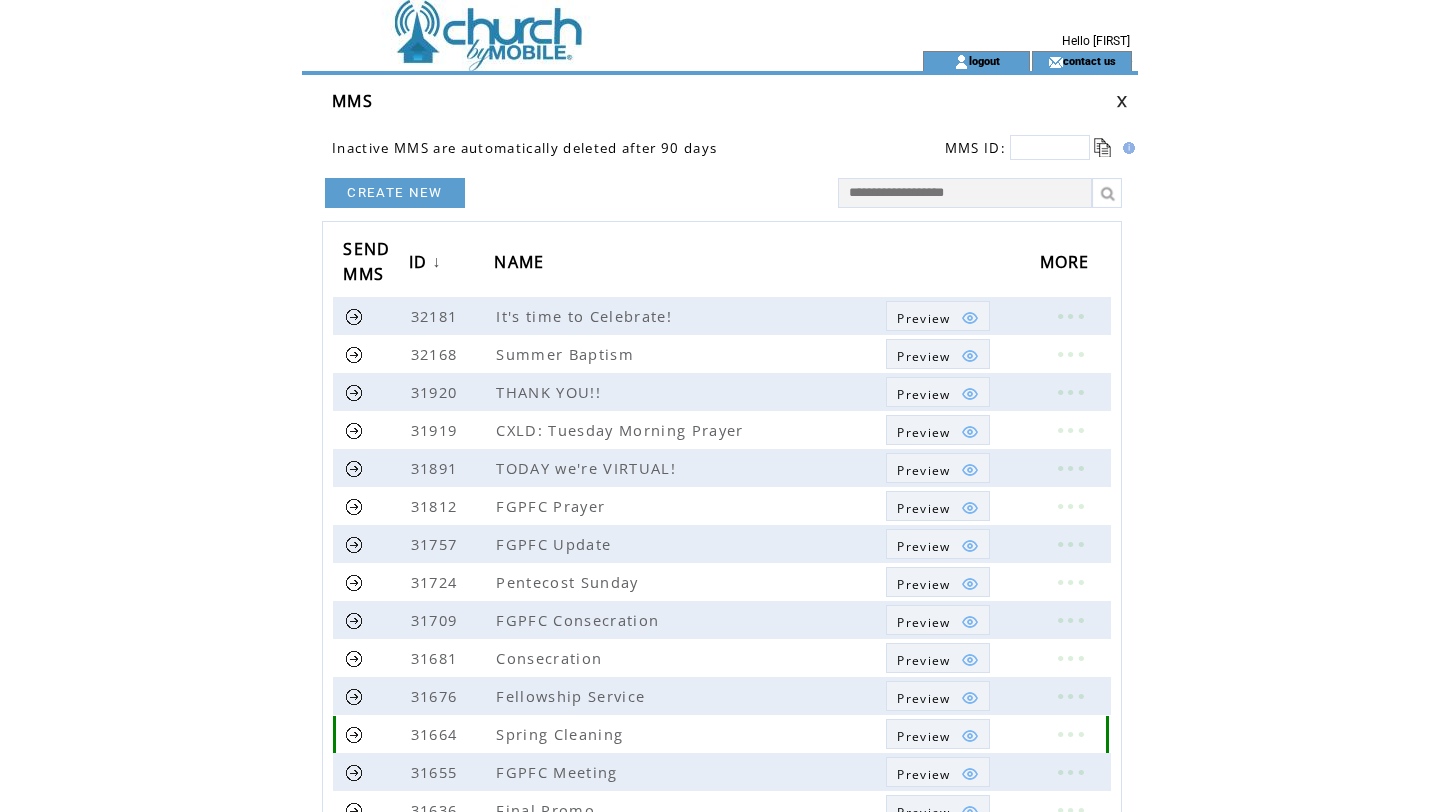 scroll, scrollTop: 0, scrollLeft: 0, axis: both 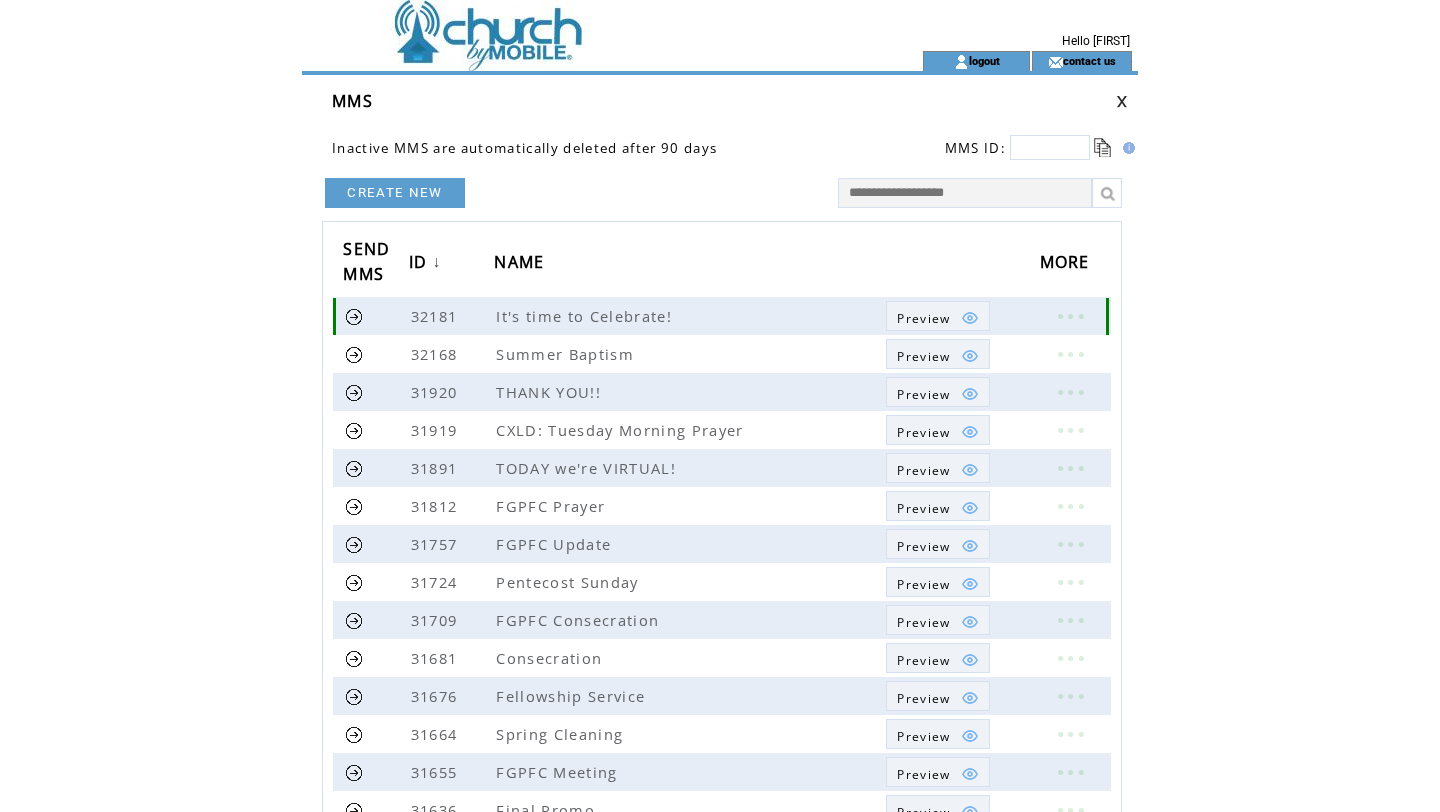 click at bounding box center (354, 316) 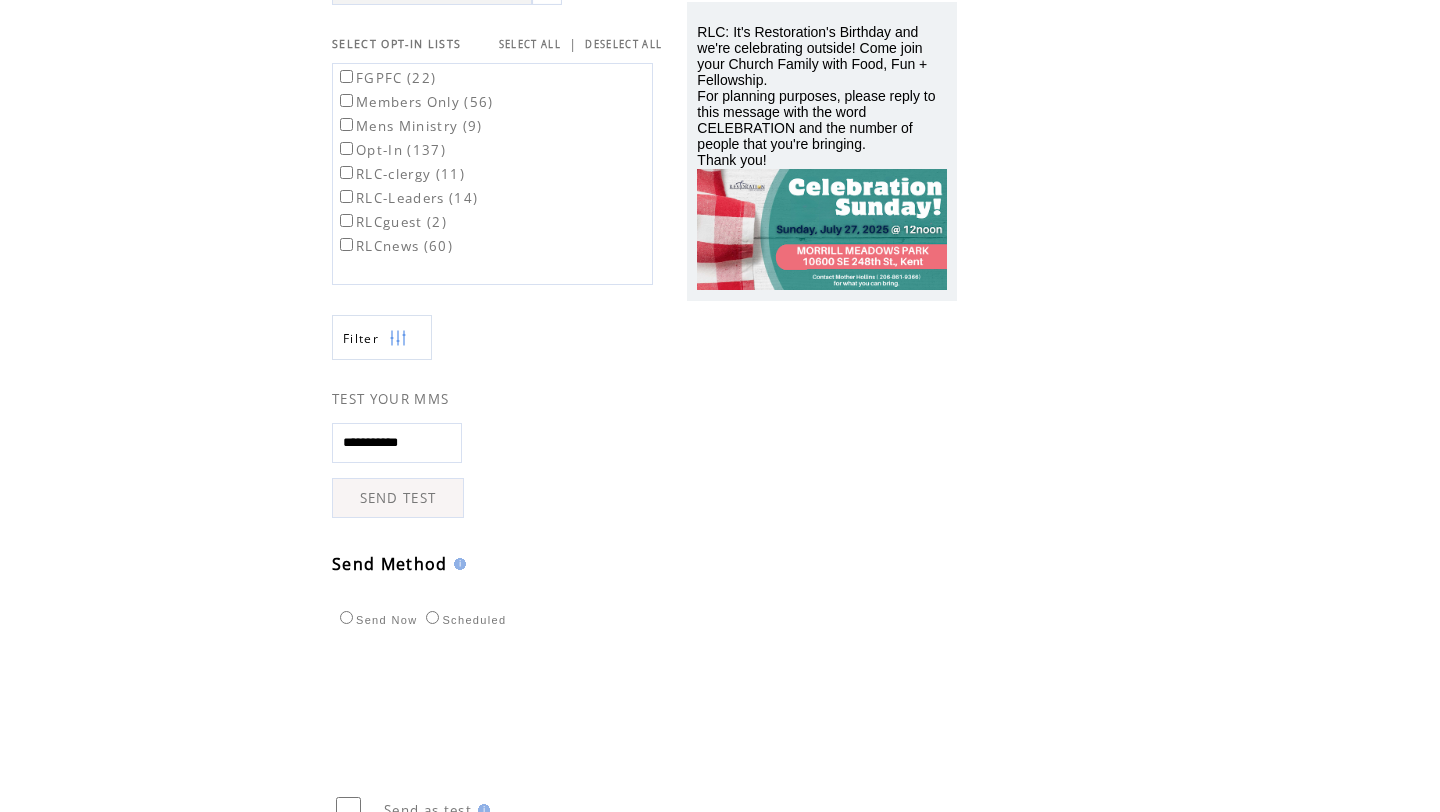 scroll, scrollTop: 314, scrollLeft: 0, axis: vertical 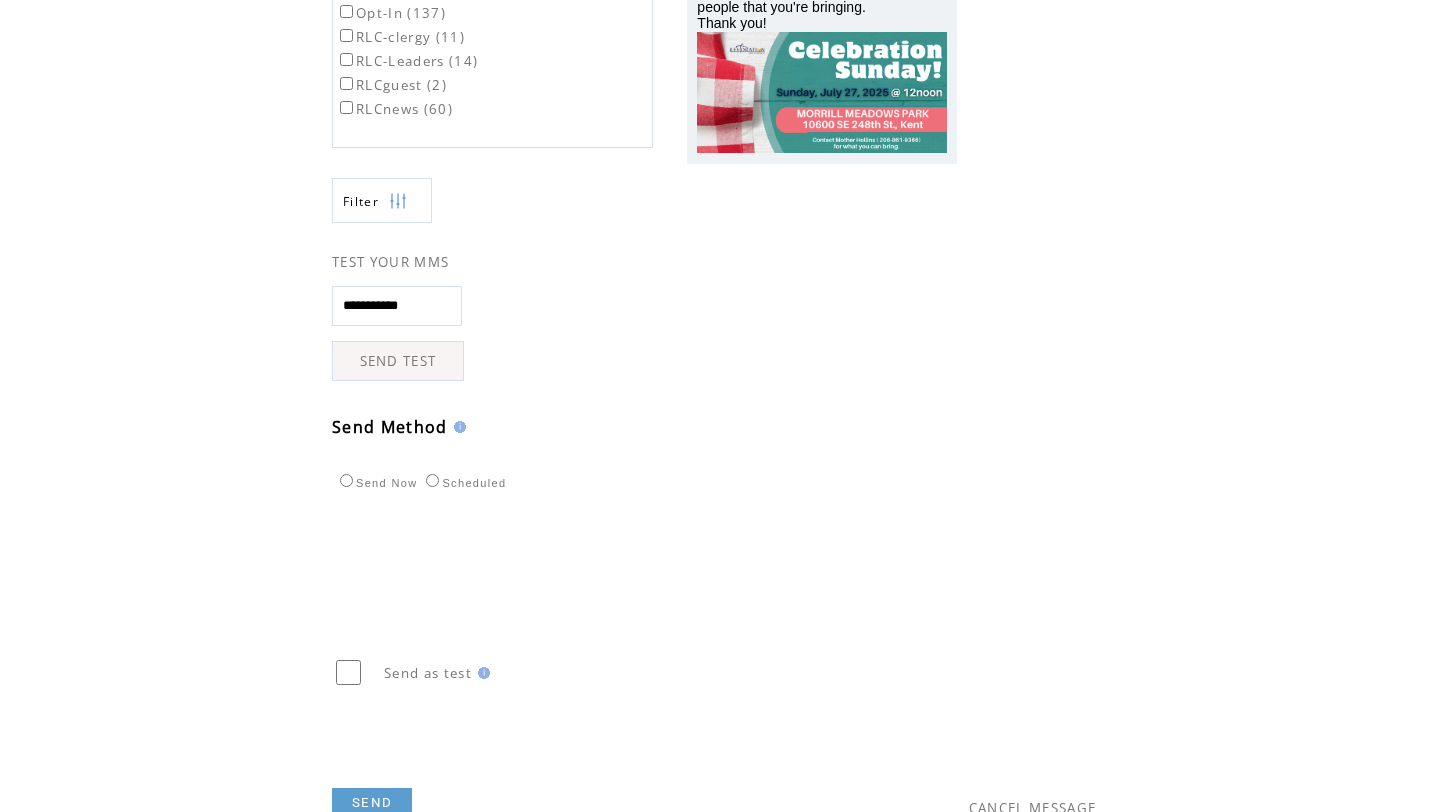 click on "SEND TEST" at bounding box center [398, 361] 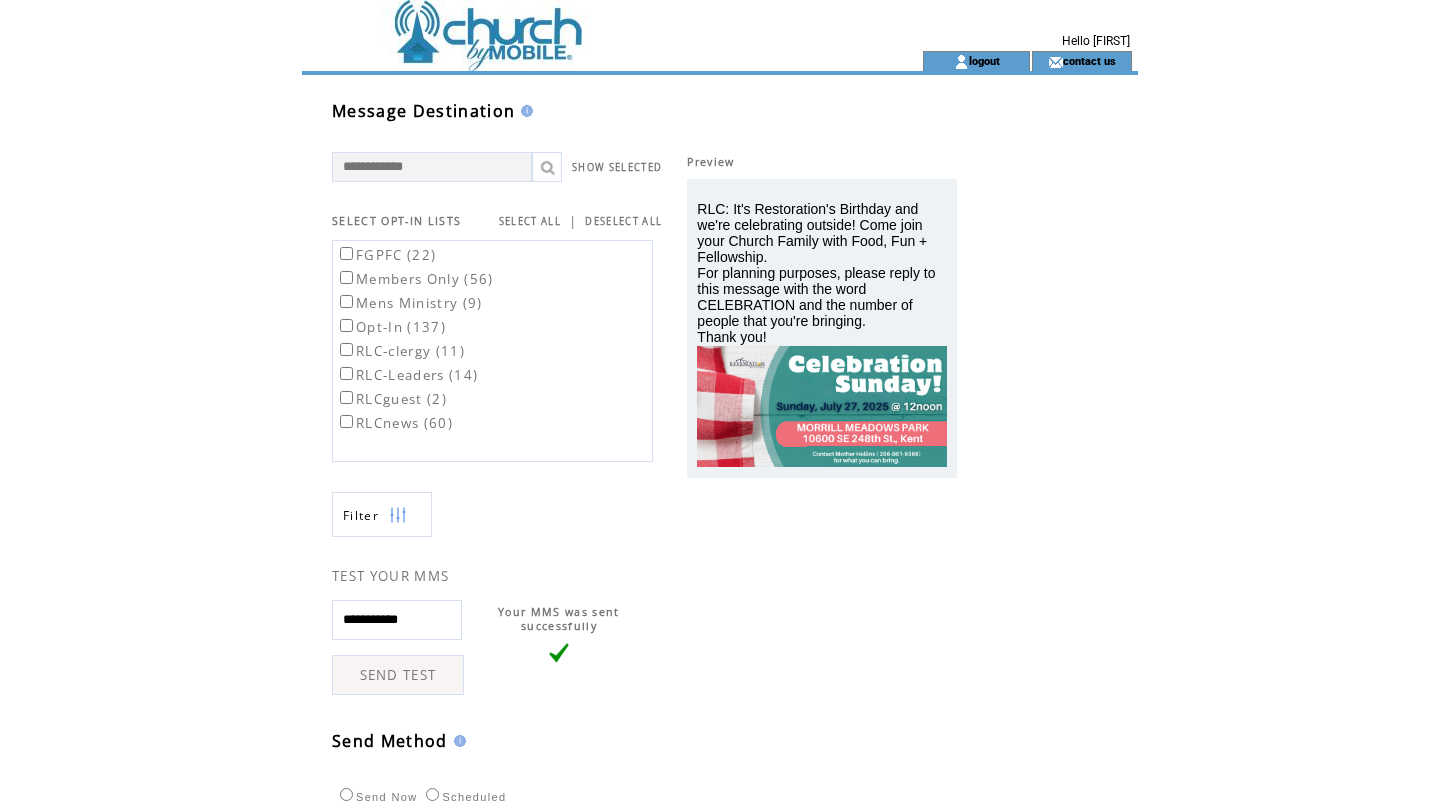 scroll, scrollTop: 0, scrollLeft: 0, axis: both 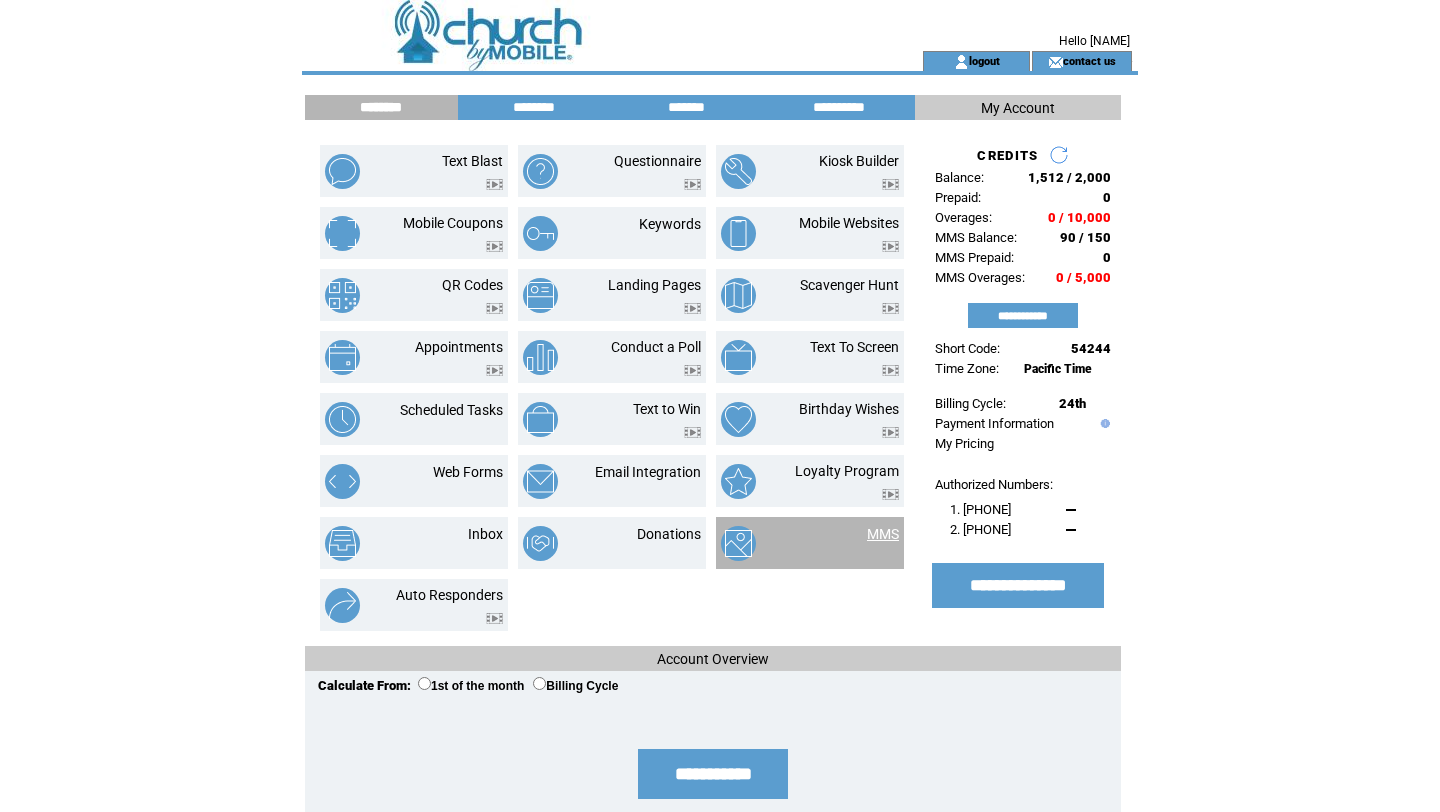 click on "MMS" at bounding box center (883, 534) 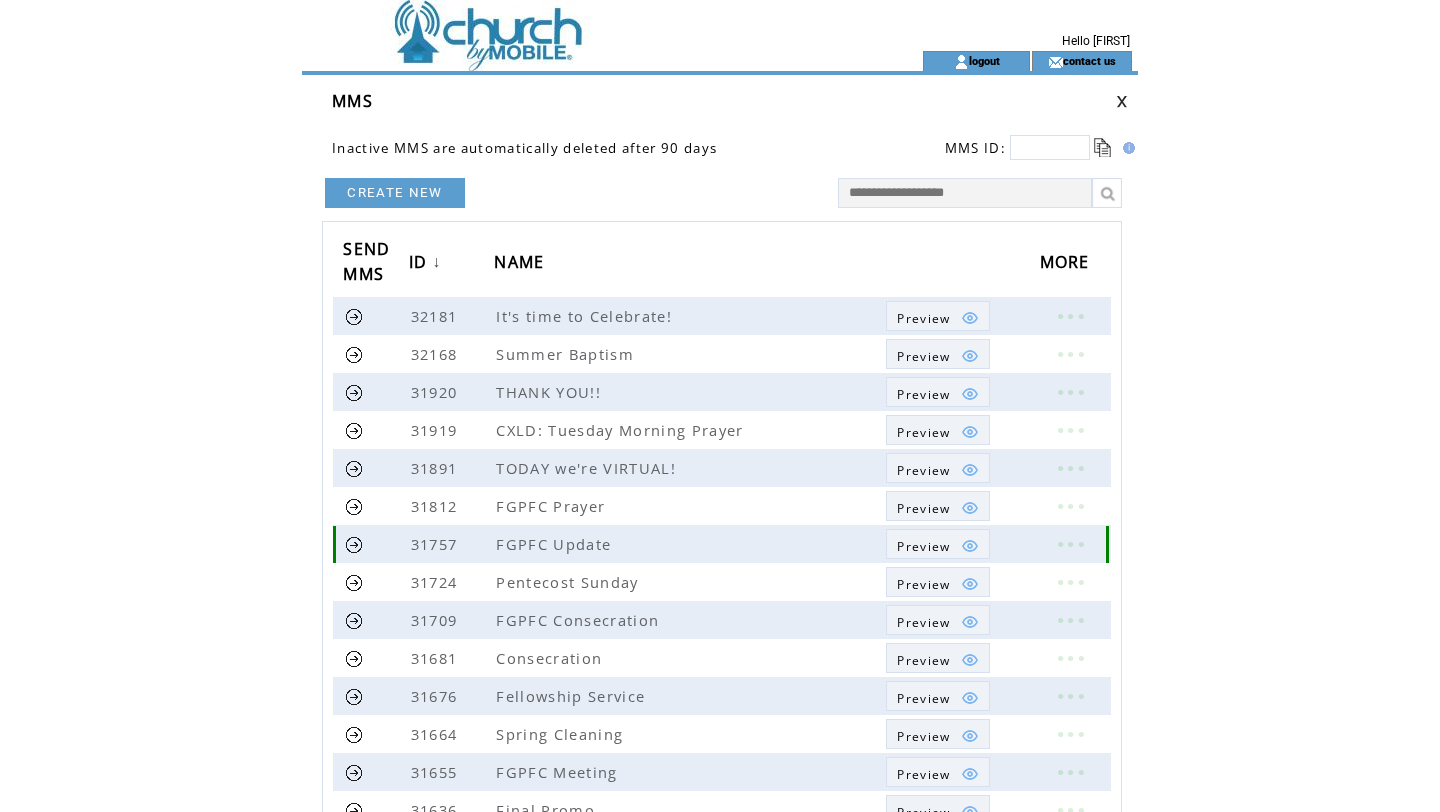 scroll, scrollTop: 0, scrollLeft: 0, axis: both 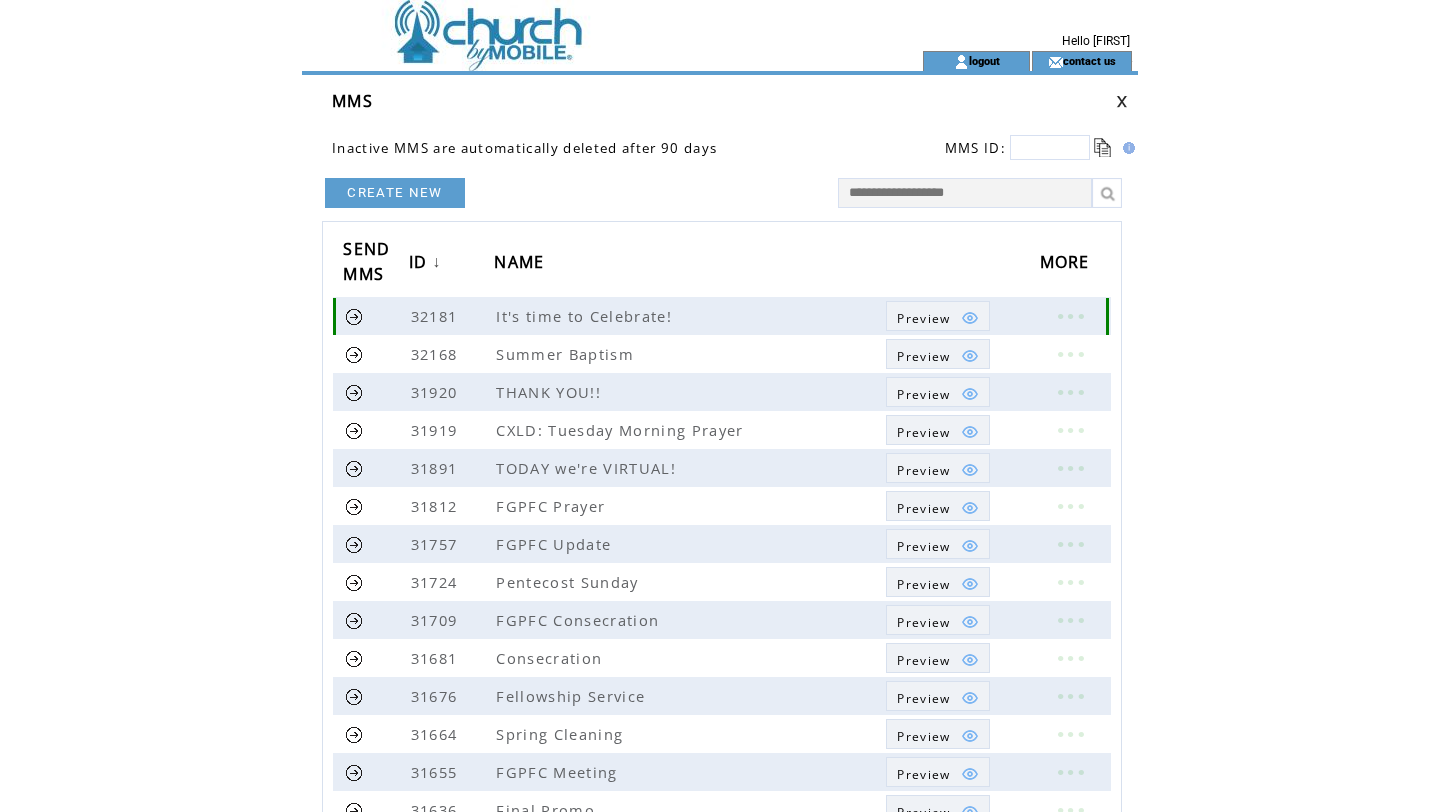 click at bounding box center [1070, 316] 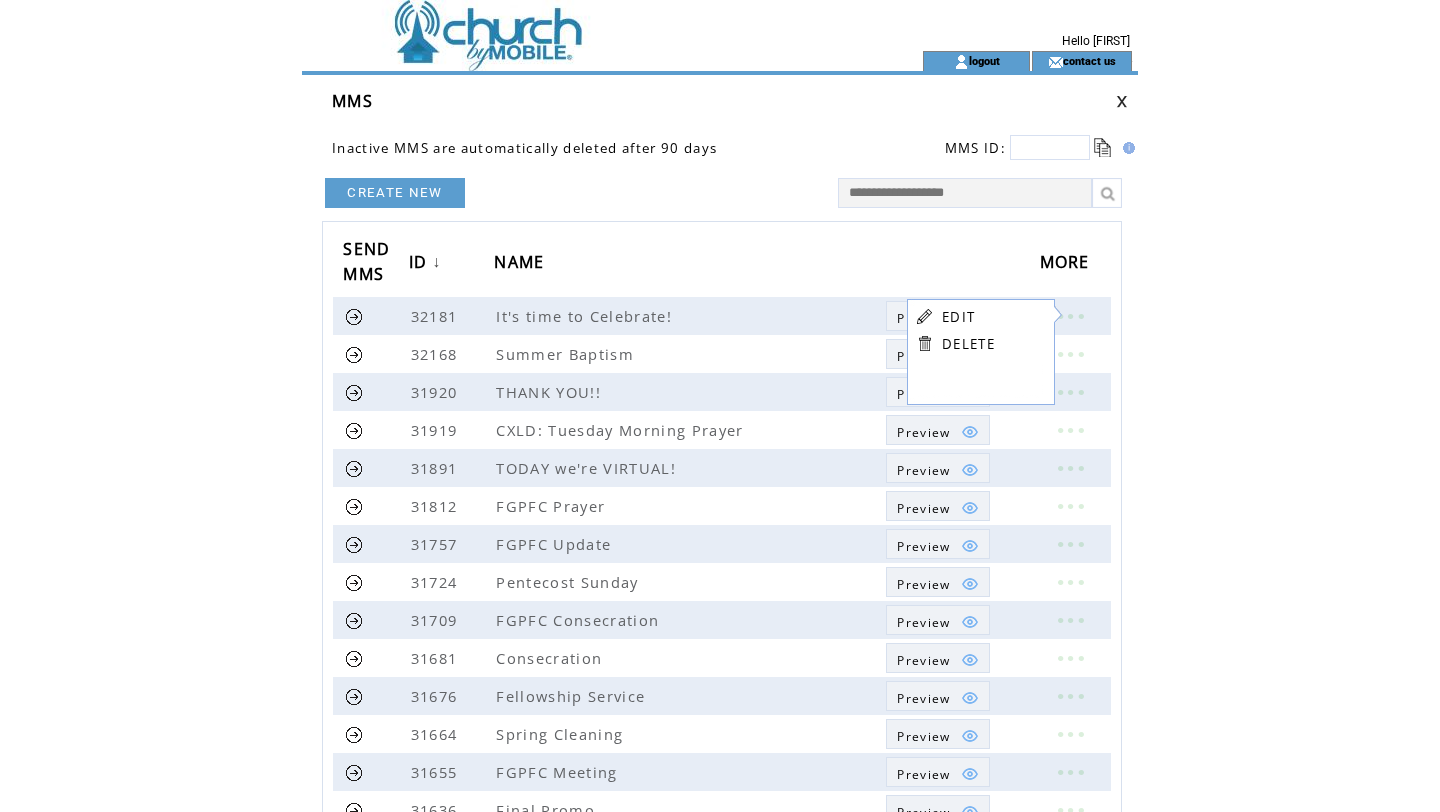 click on "EDIT" at bounding box center (958, 317) 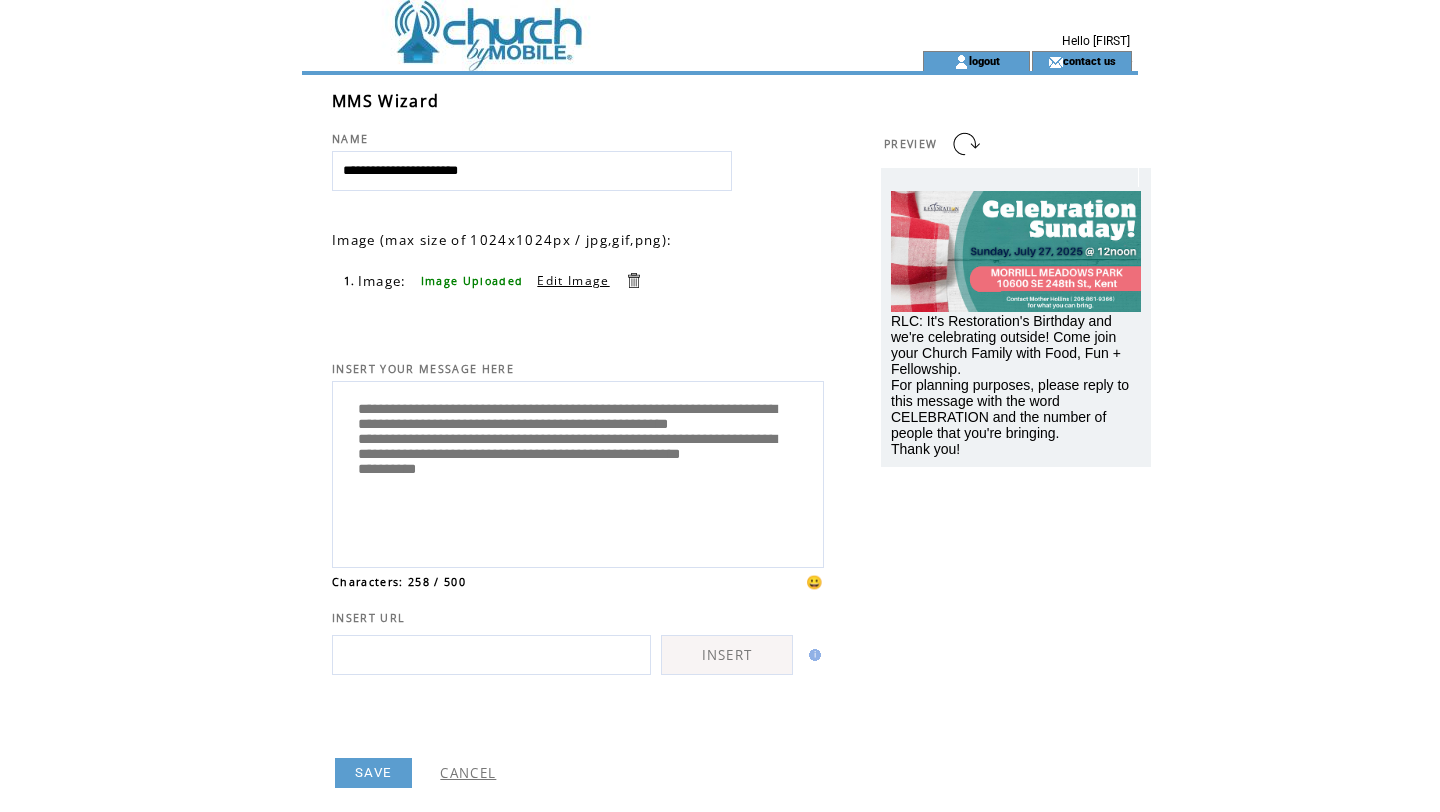 scroll, scrollTop: 0, scrollLeft: 0, axis: both 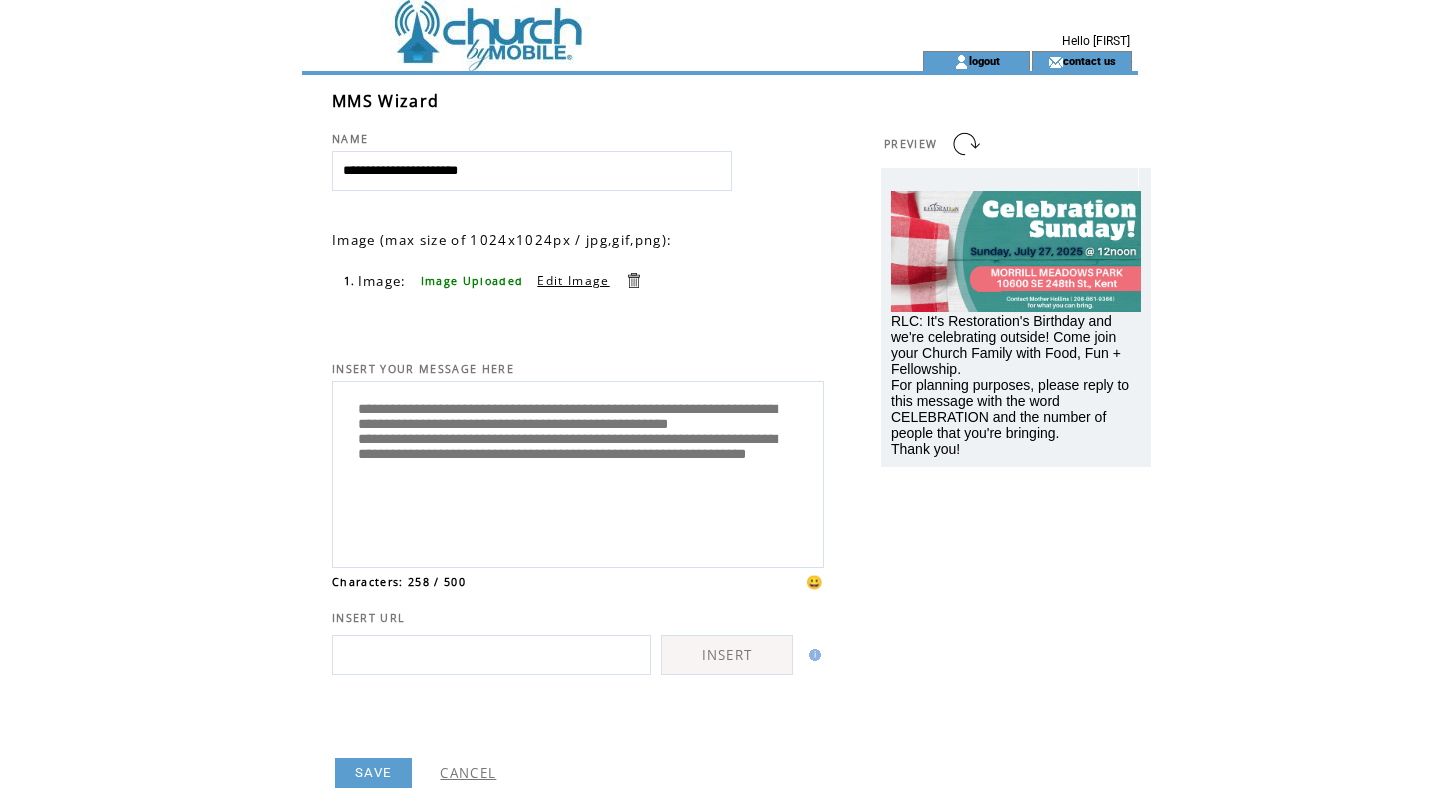 type on "**********" 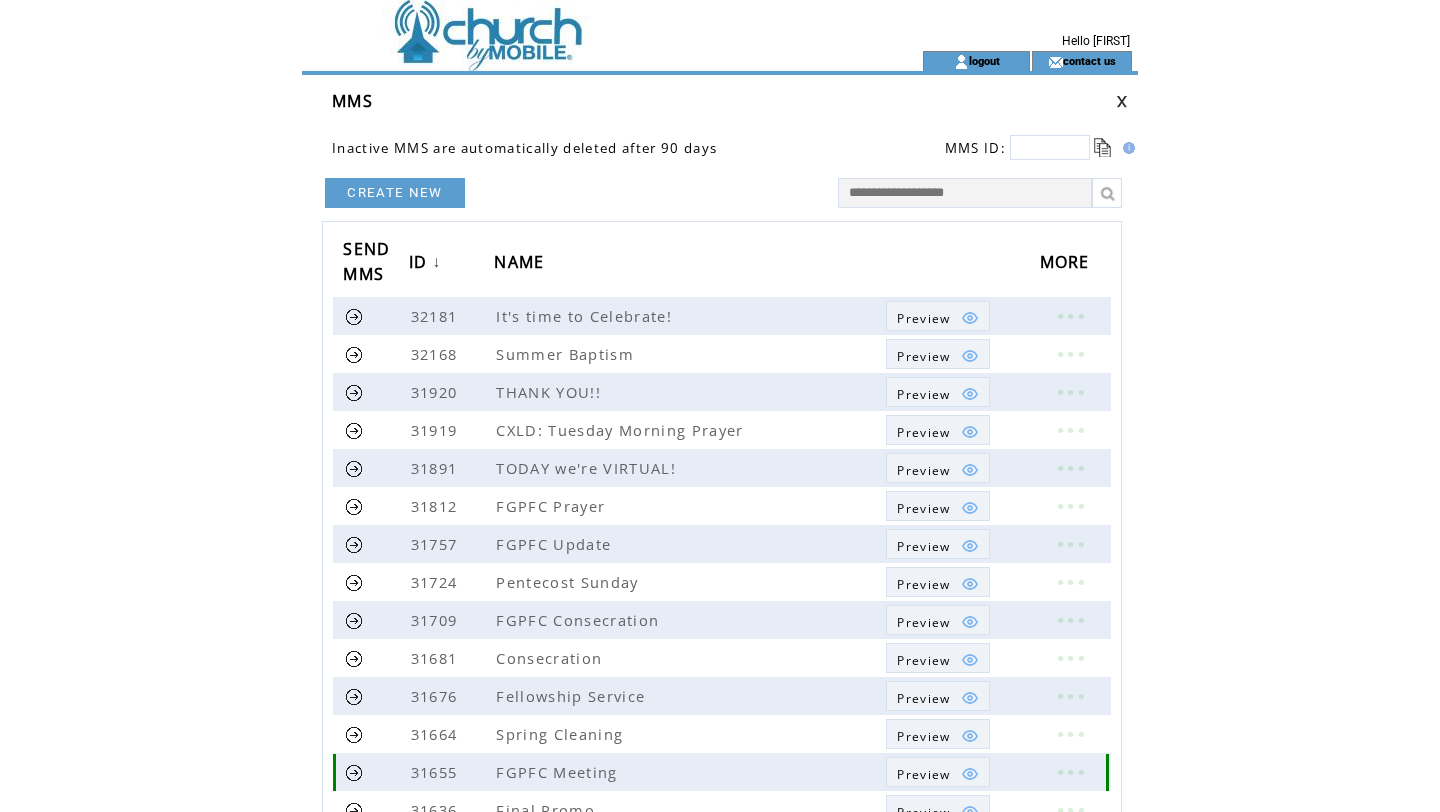 scroll, scrollTop: 0, scrollLeft: 0, axis: both 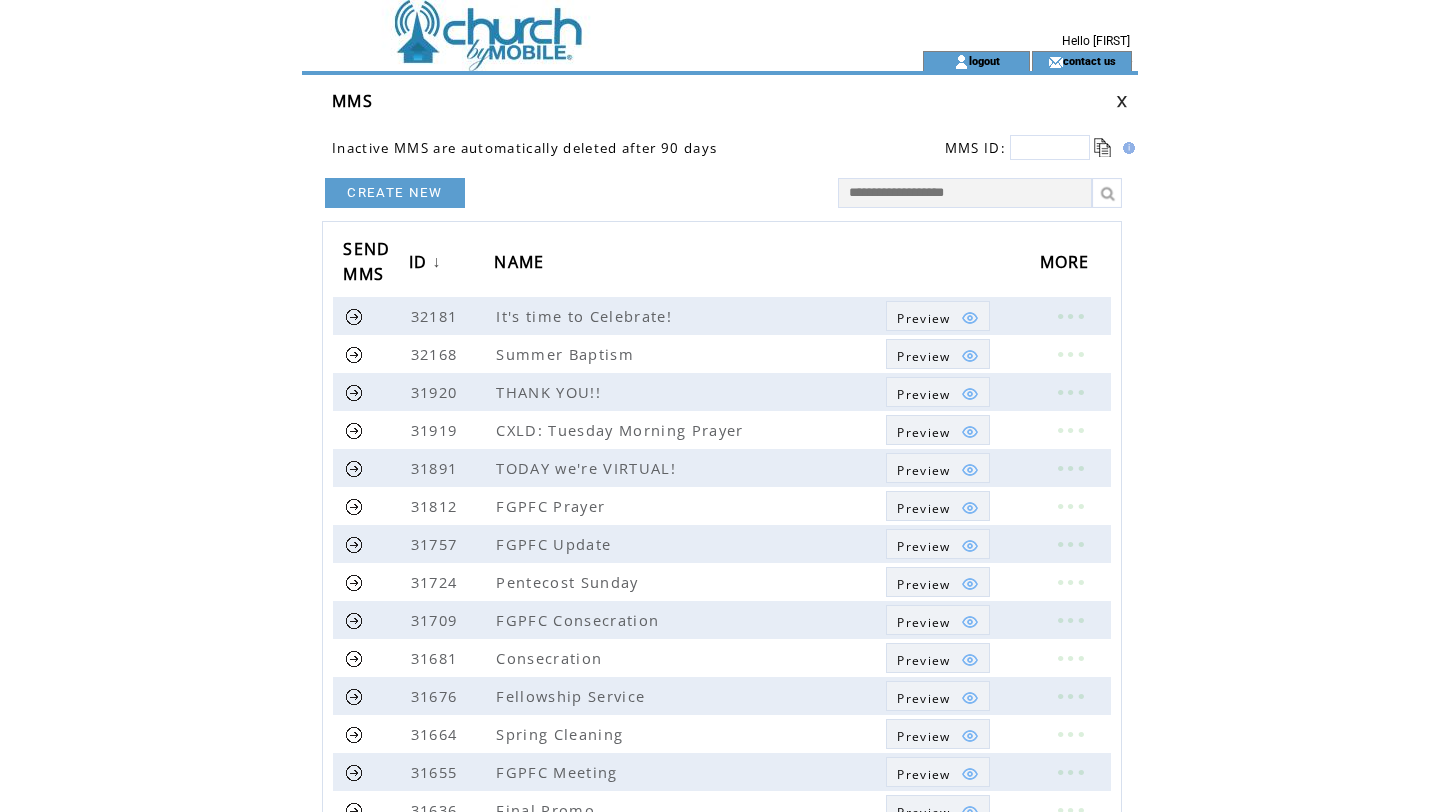 click at bounding box center (576, 61) 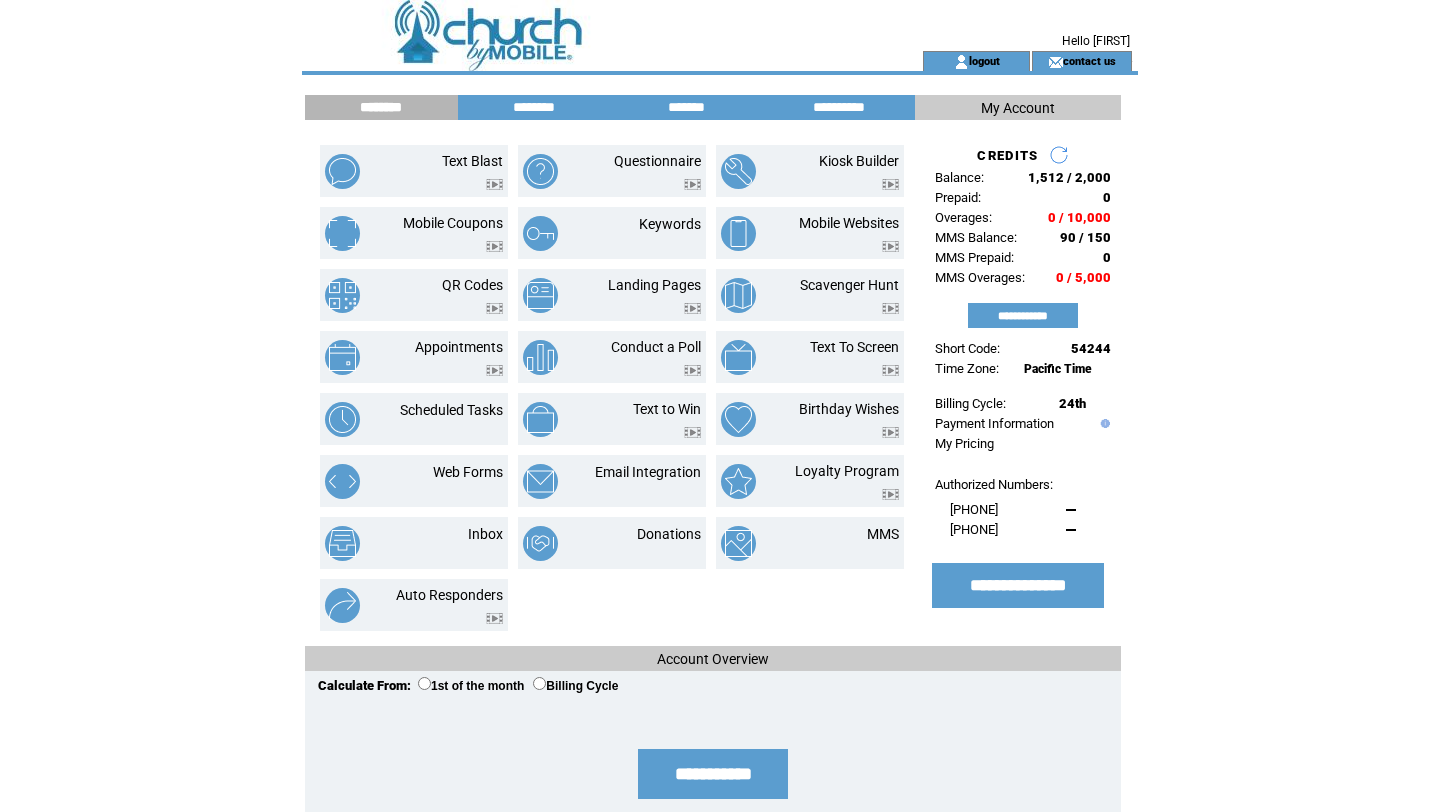 scroll, scrollTop: 0, scrollLeft: 0, axis: both 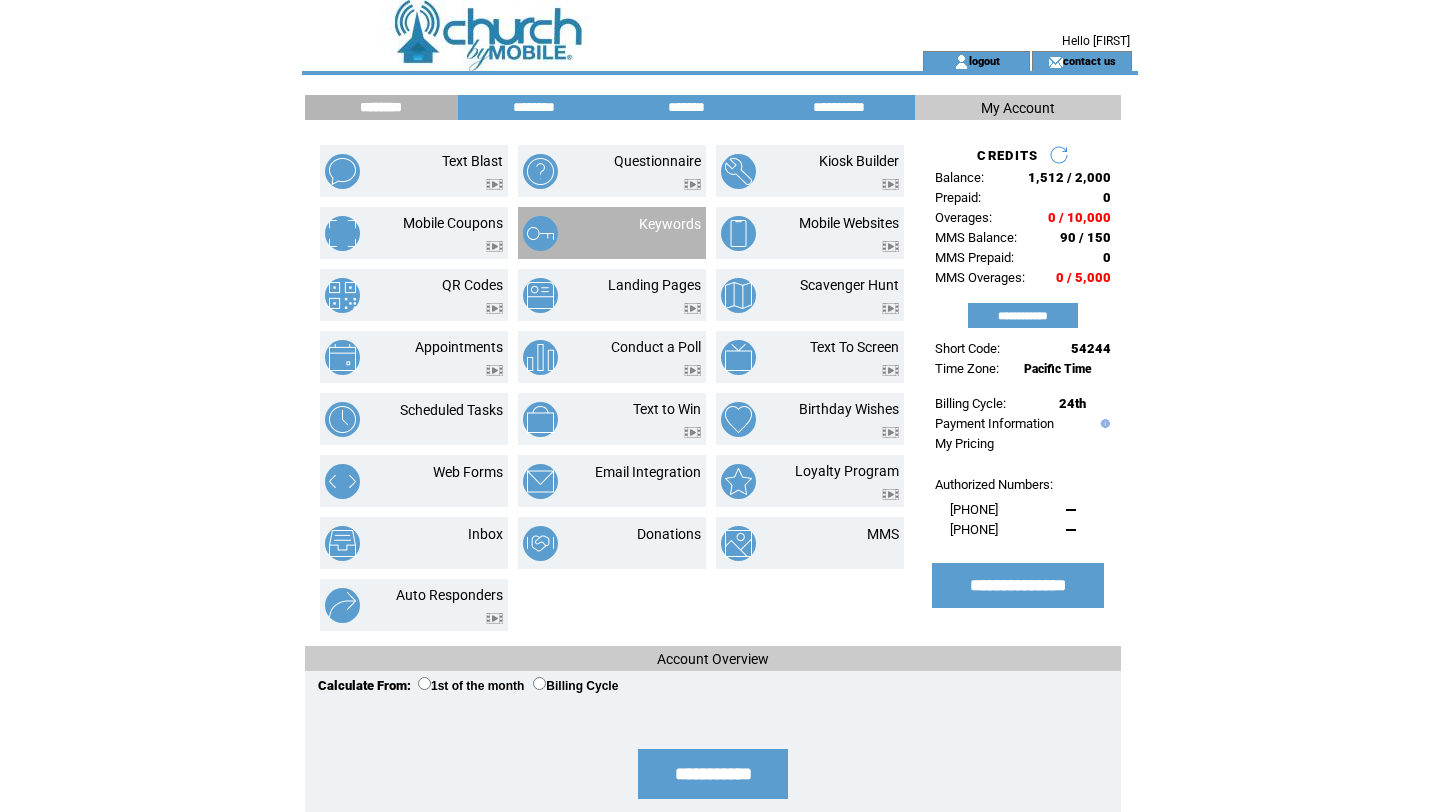 click on "Keywords" at bounding box center (647, 233) 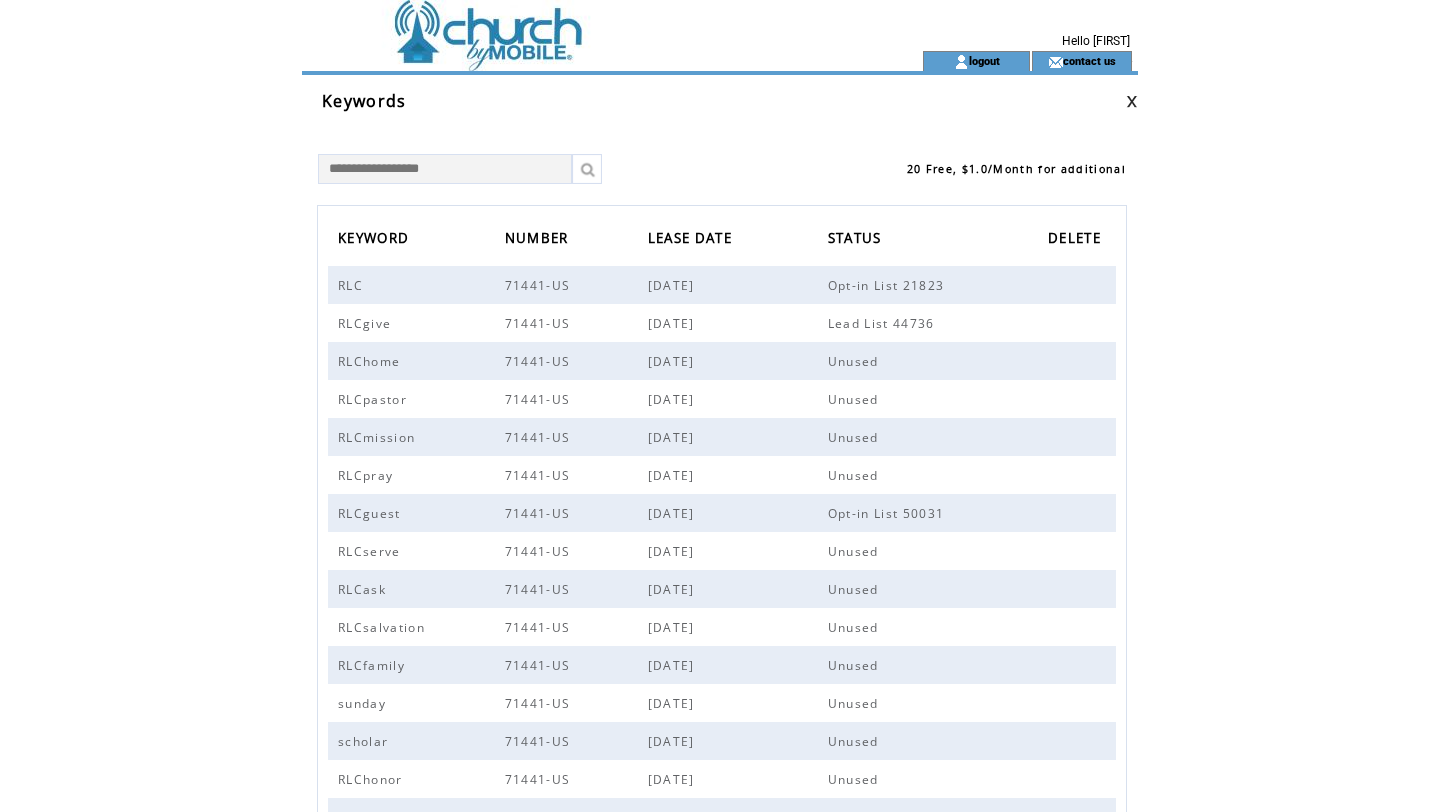 scroll, scrollTop: 0, scrollLeft: 0, axis: both 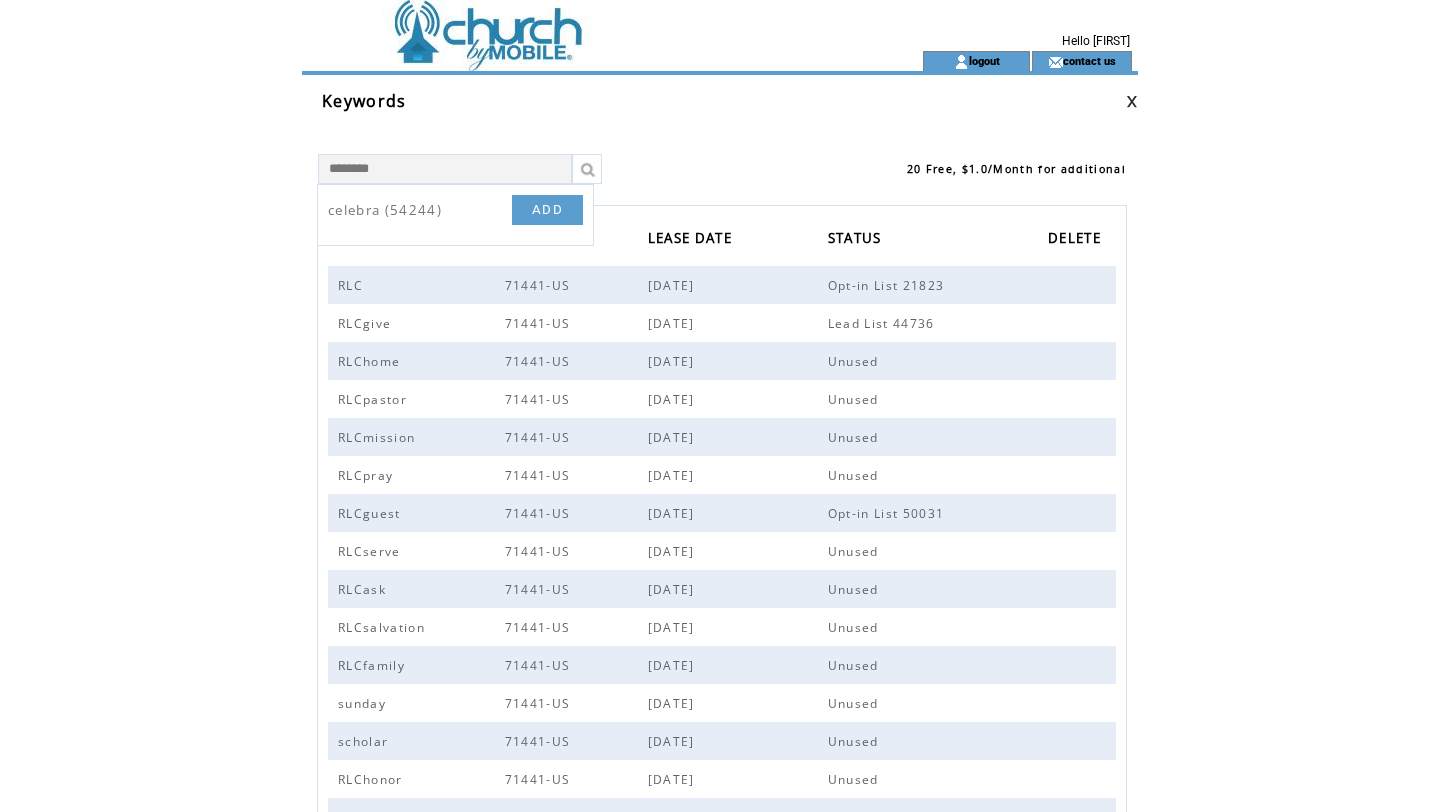 type on "*********" 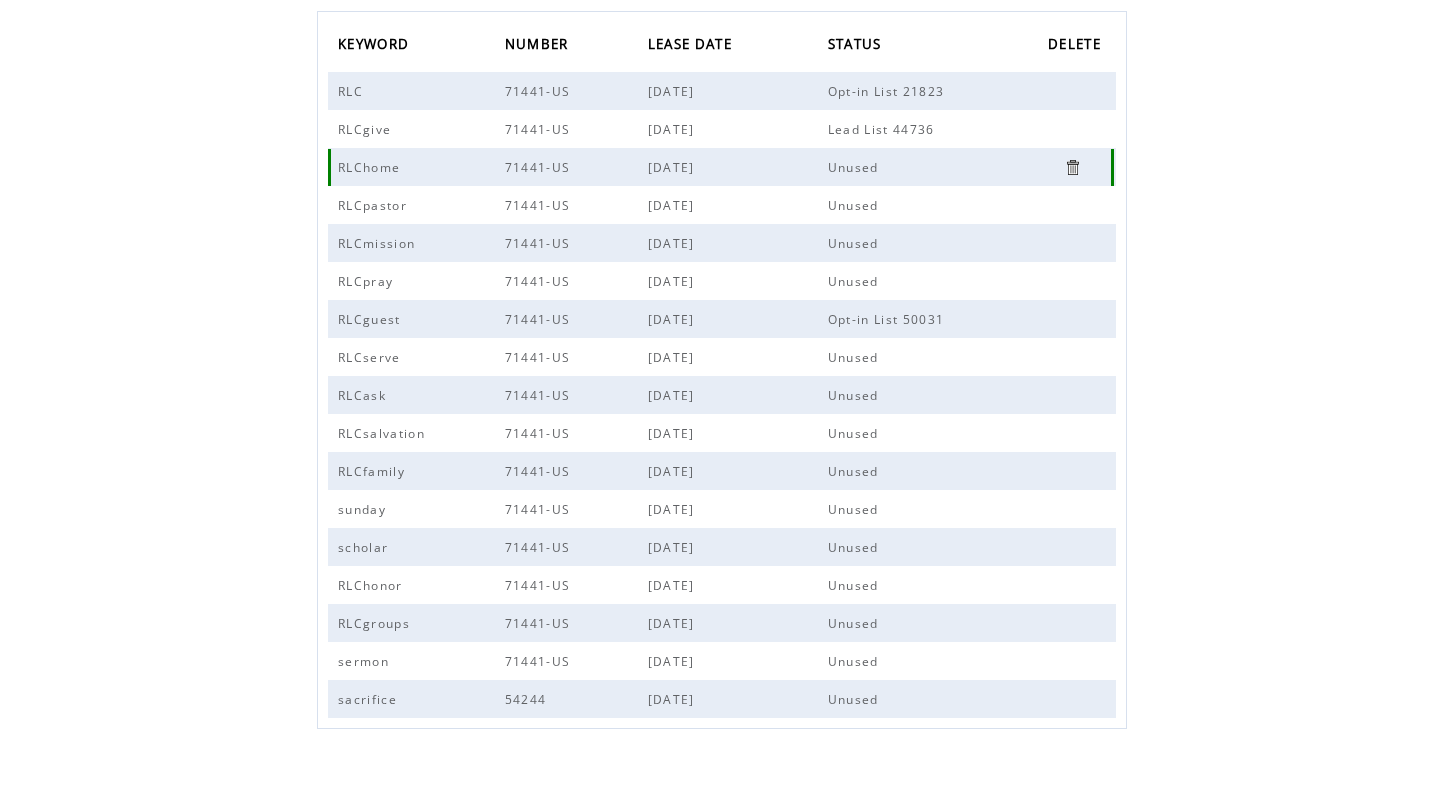 scroll, scrollTop: 219, scrollLeft: 0, axis: vertical 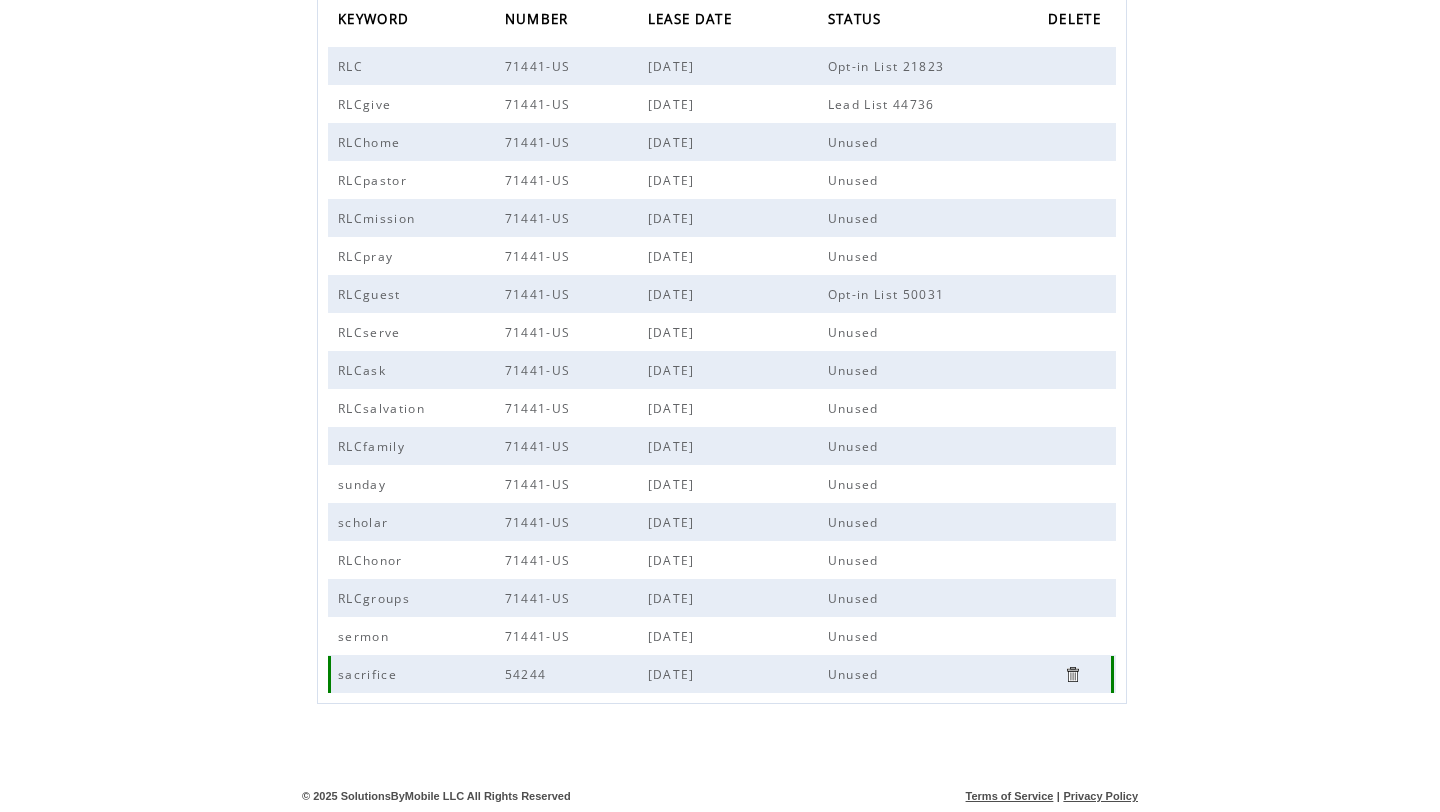 click at bounding box center (1072, 674) 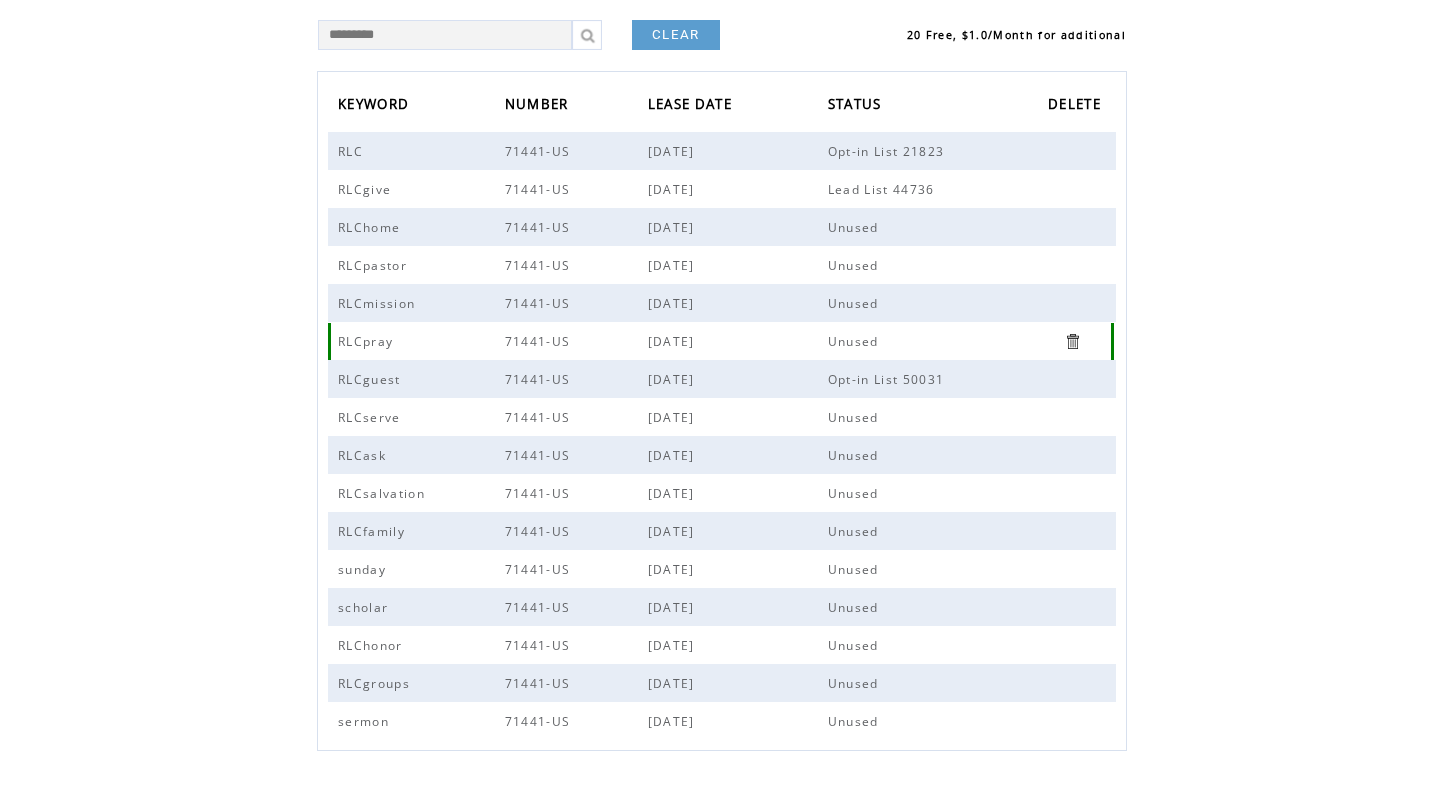 scroll, scrollTop: 0, scrollLeft: 0, axis: both 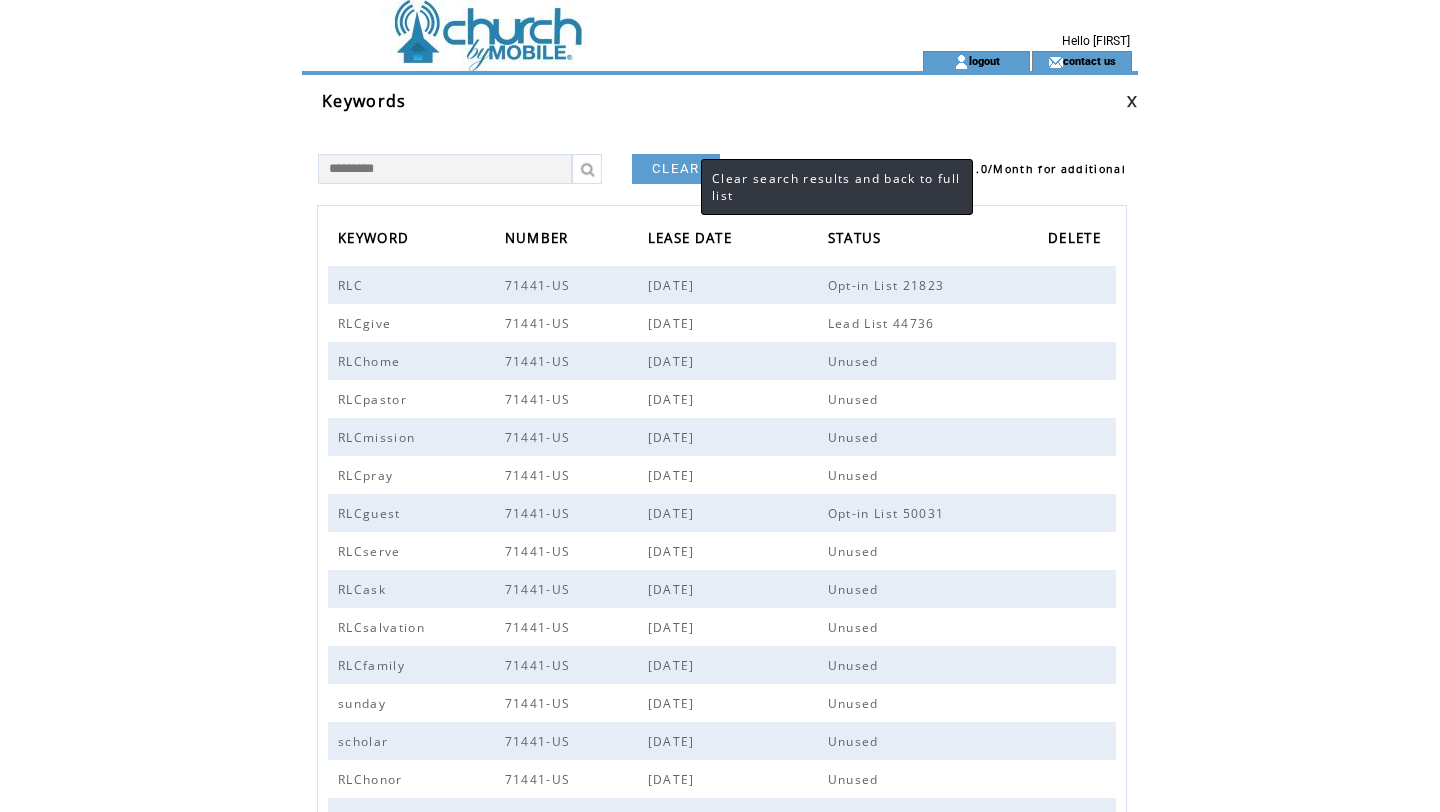 click on "CLEAR" at bounding box center (676, 169) 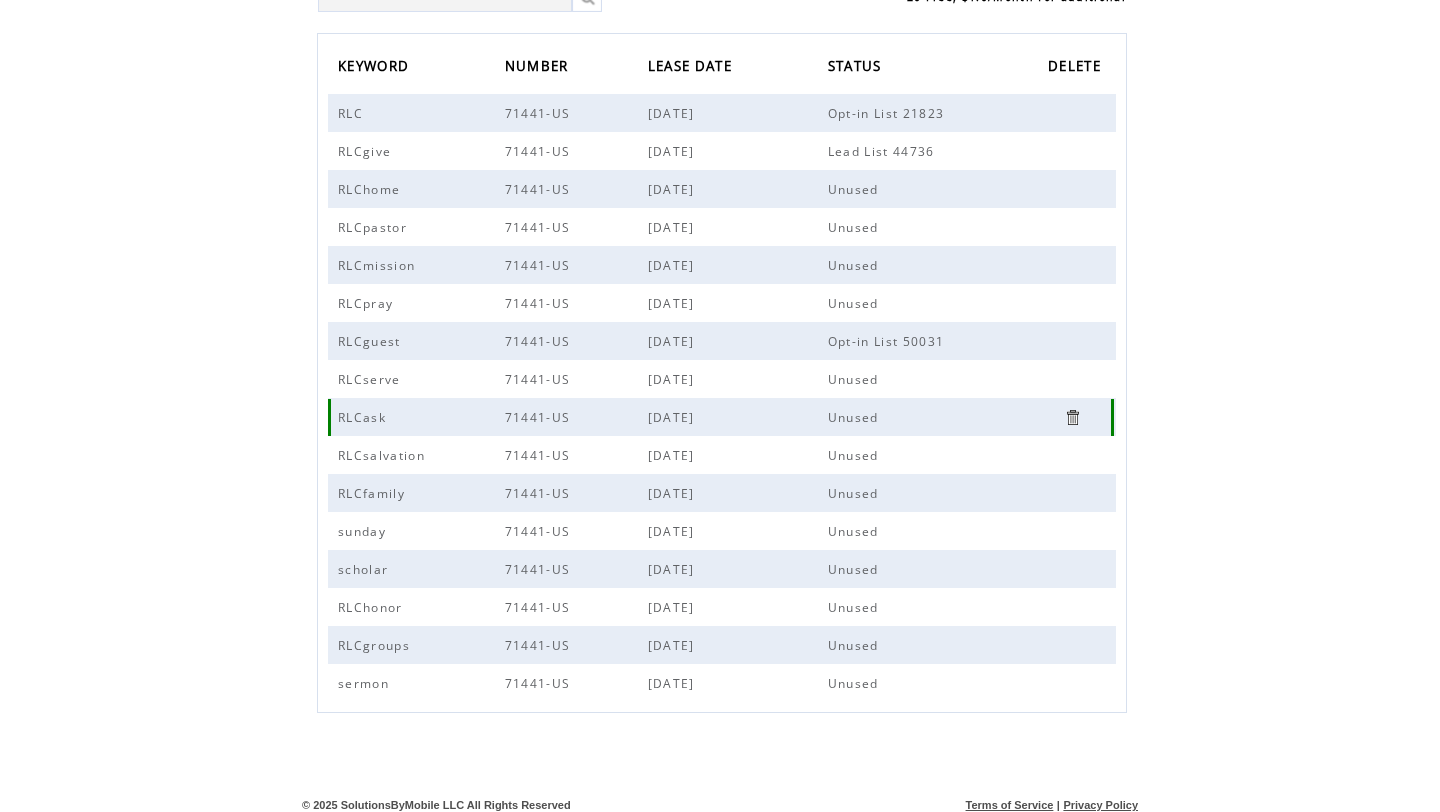 scroll, scrollTop: 0, scrollLeft: 0, axis: both 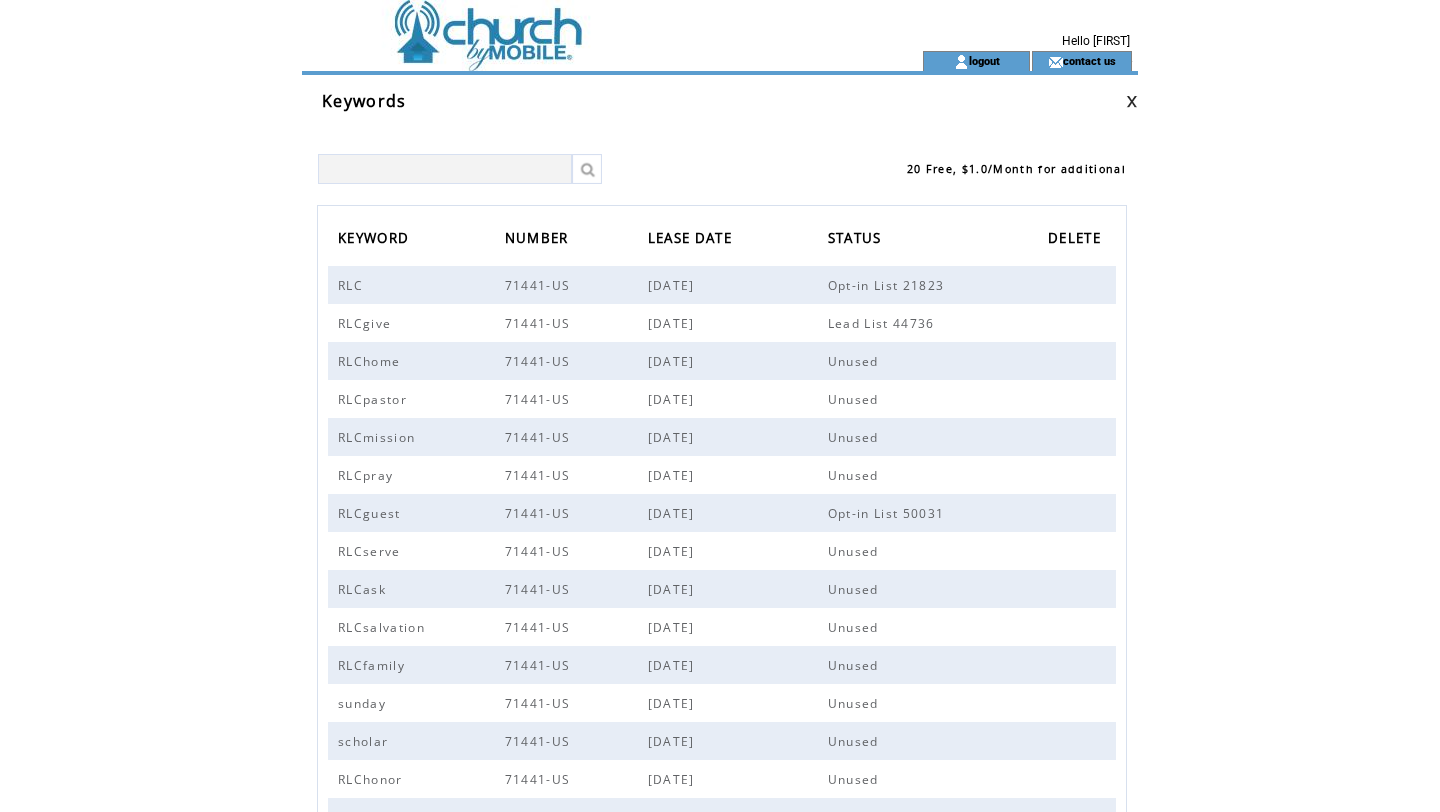 click at bounding box center [445, 169] 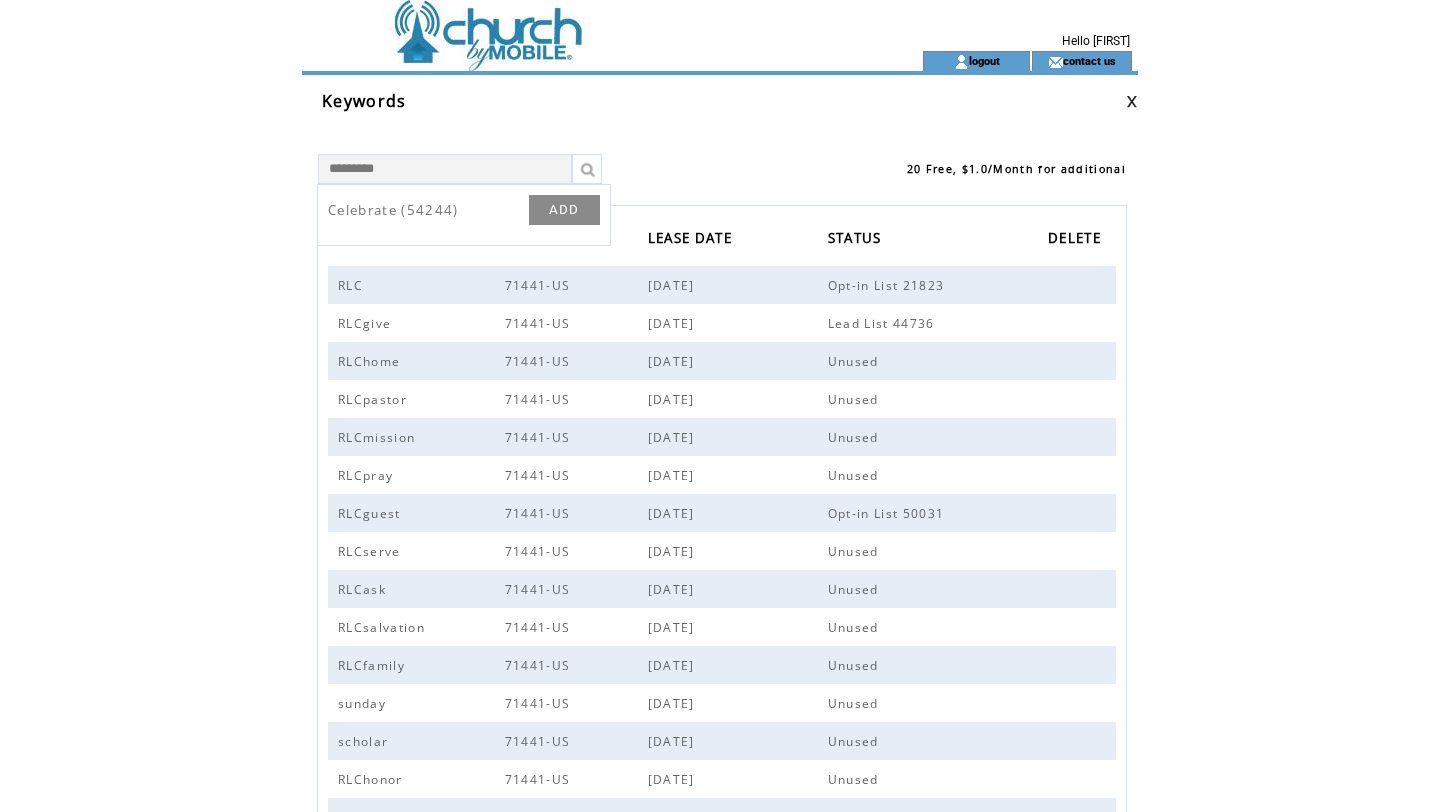 type on "*********" 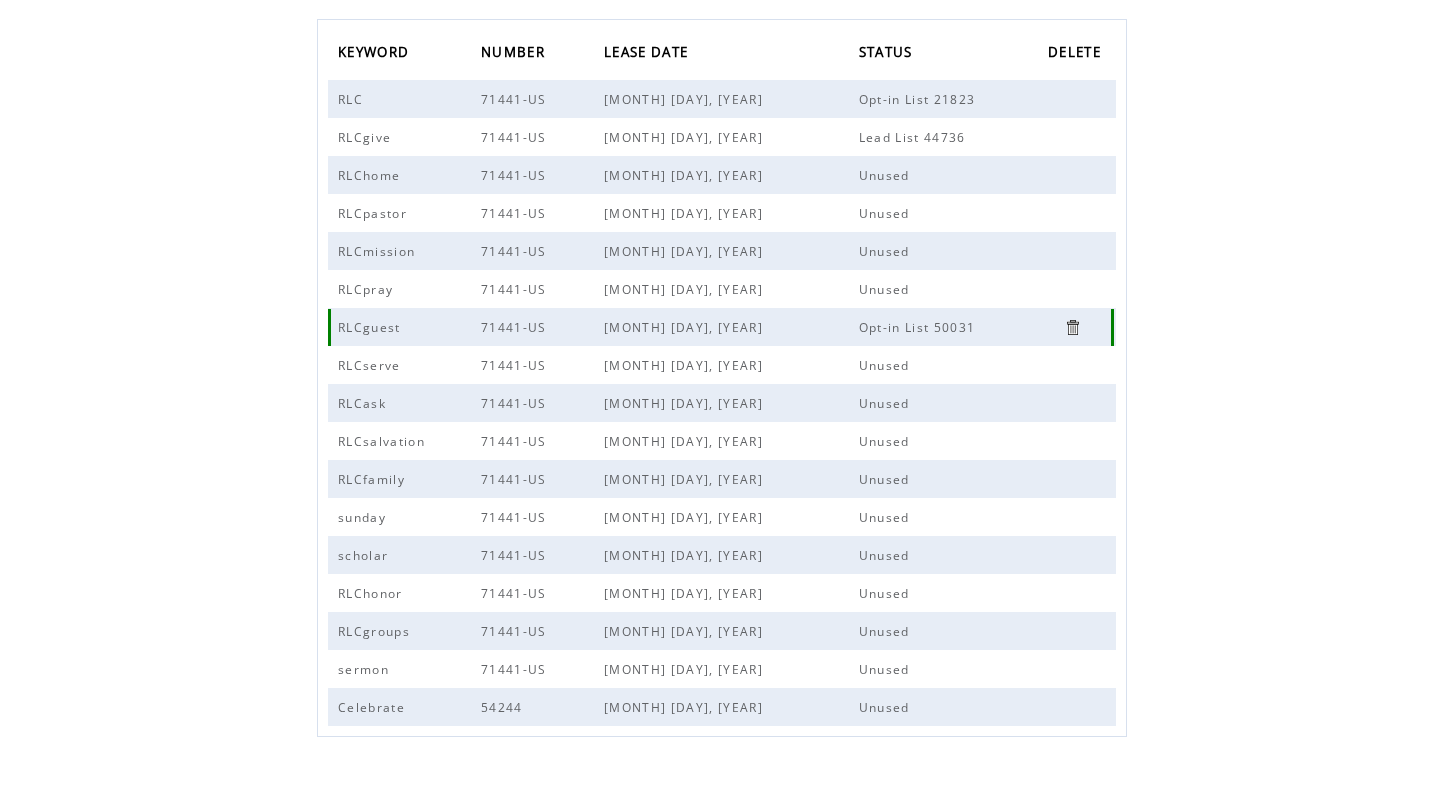 scroll, scrollTop: 219, scrollLeft: 0, axis: vertical 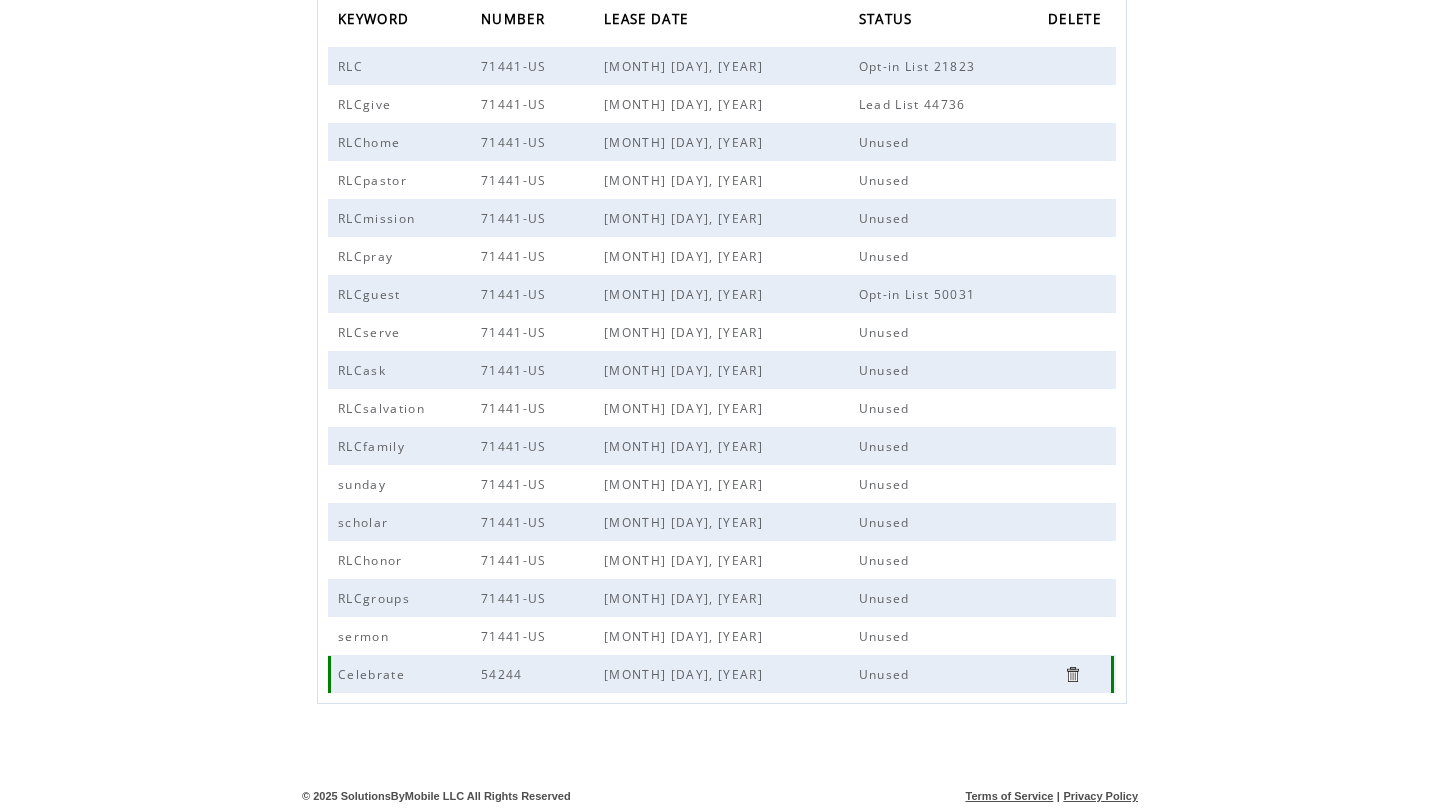 click at bounding box center (1072, 674) 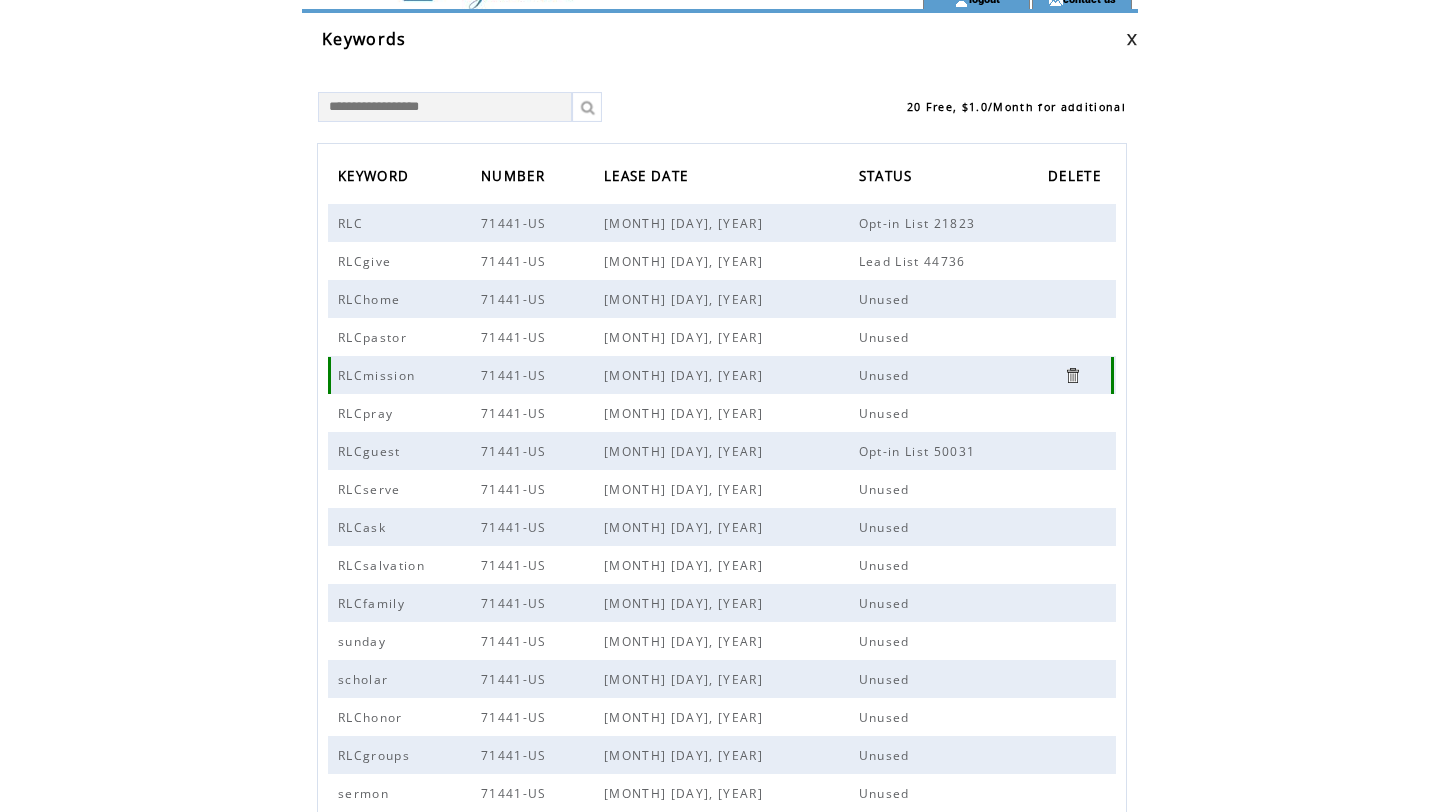 scroll, scrollTop: 0, scrollLeft: 0, axis: both 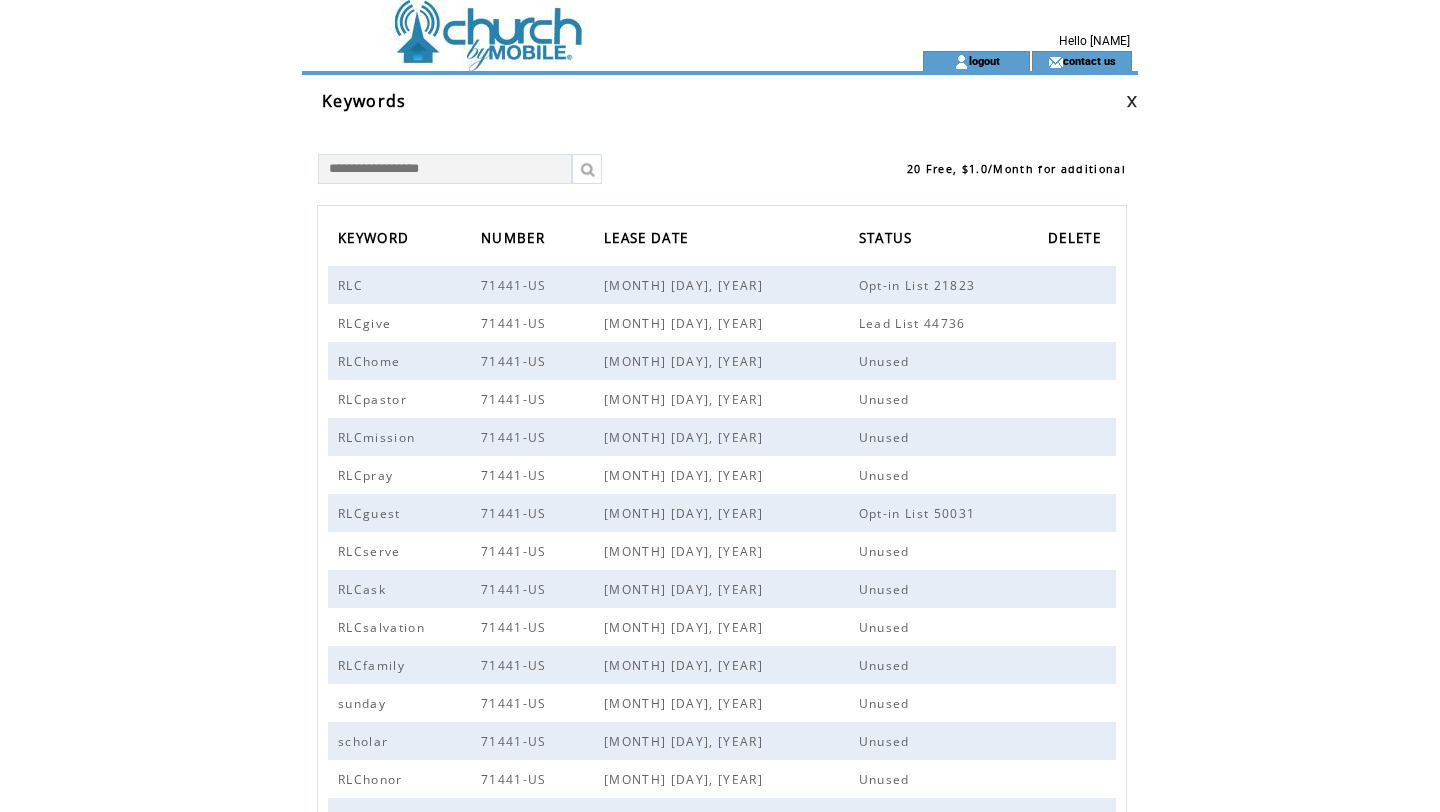 click at bounding box center (445, 169) 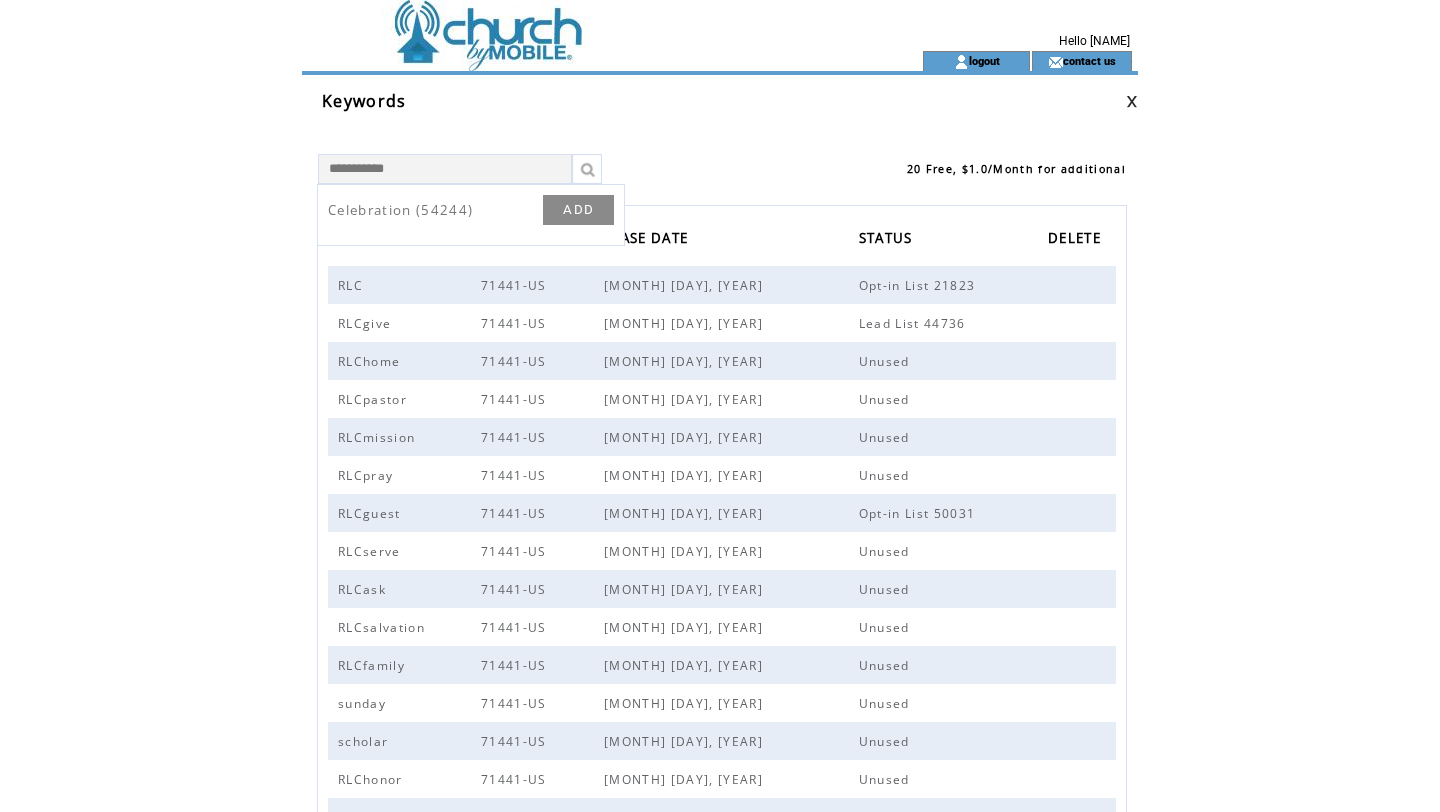 type on "**********" 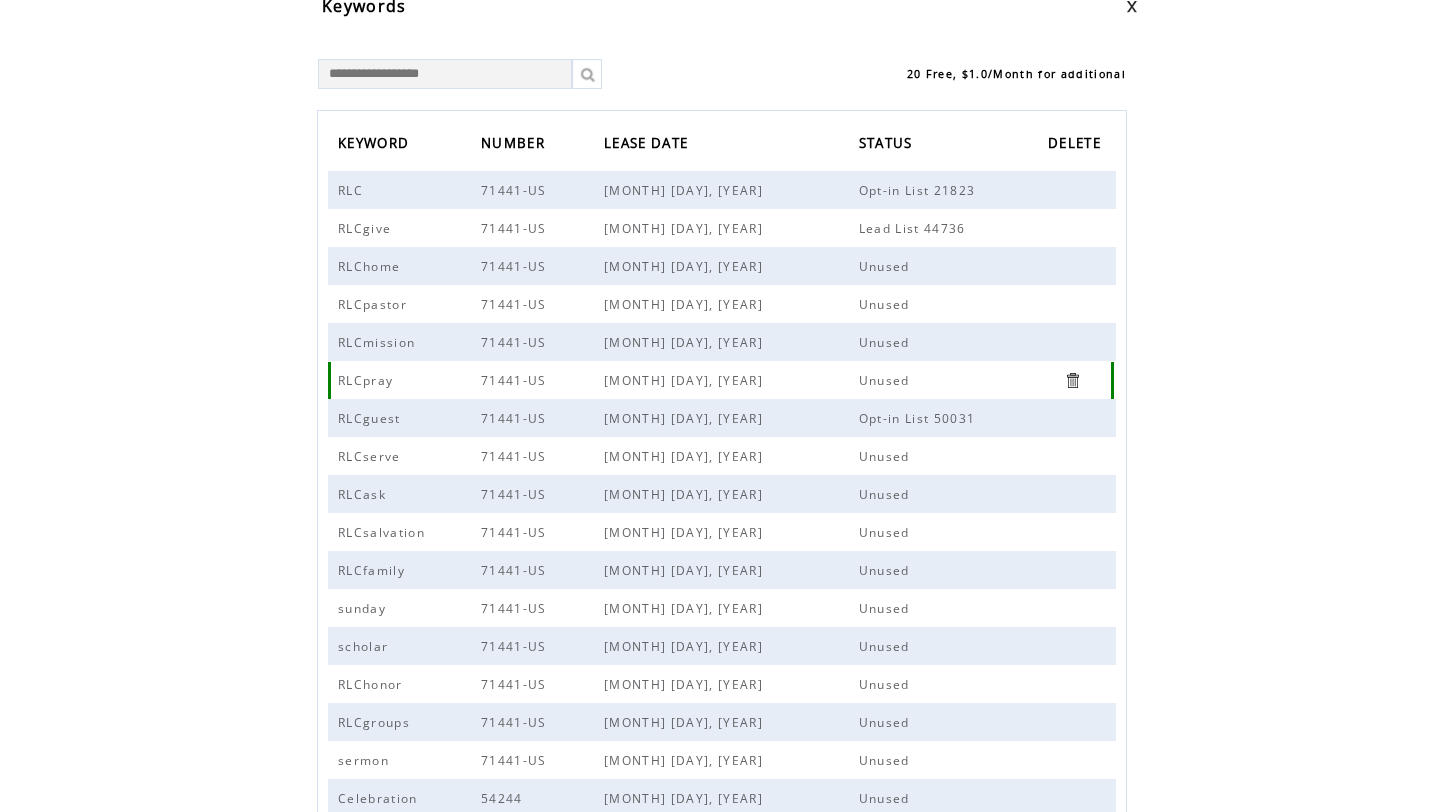 scroll, scrollTop: 0, scrollLeft: 0, axis: both 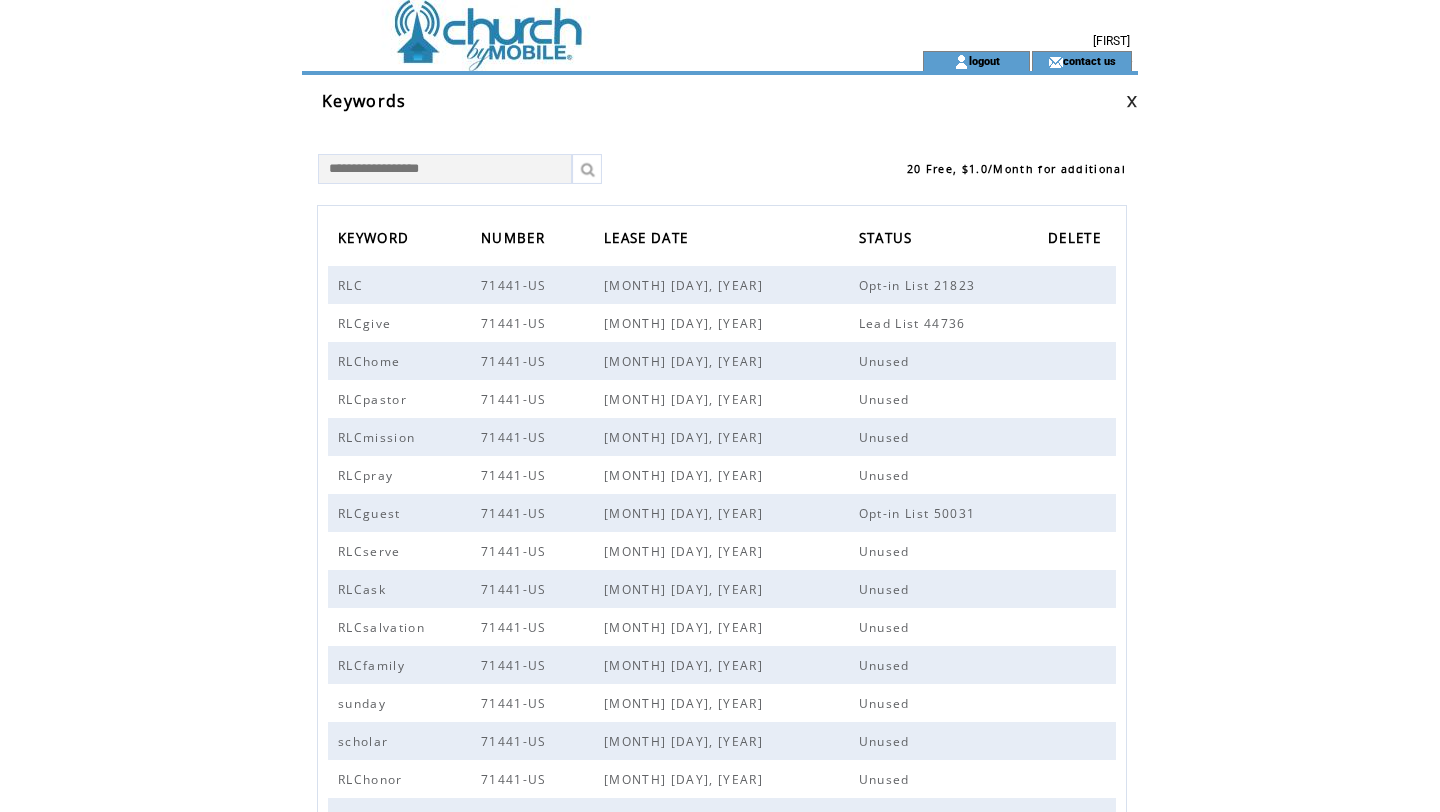 click at bounding box center [576, 25] 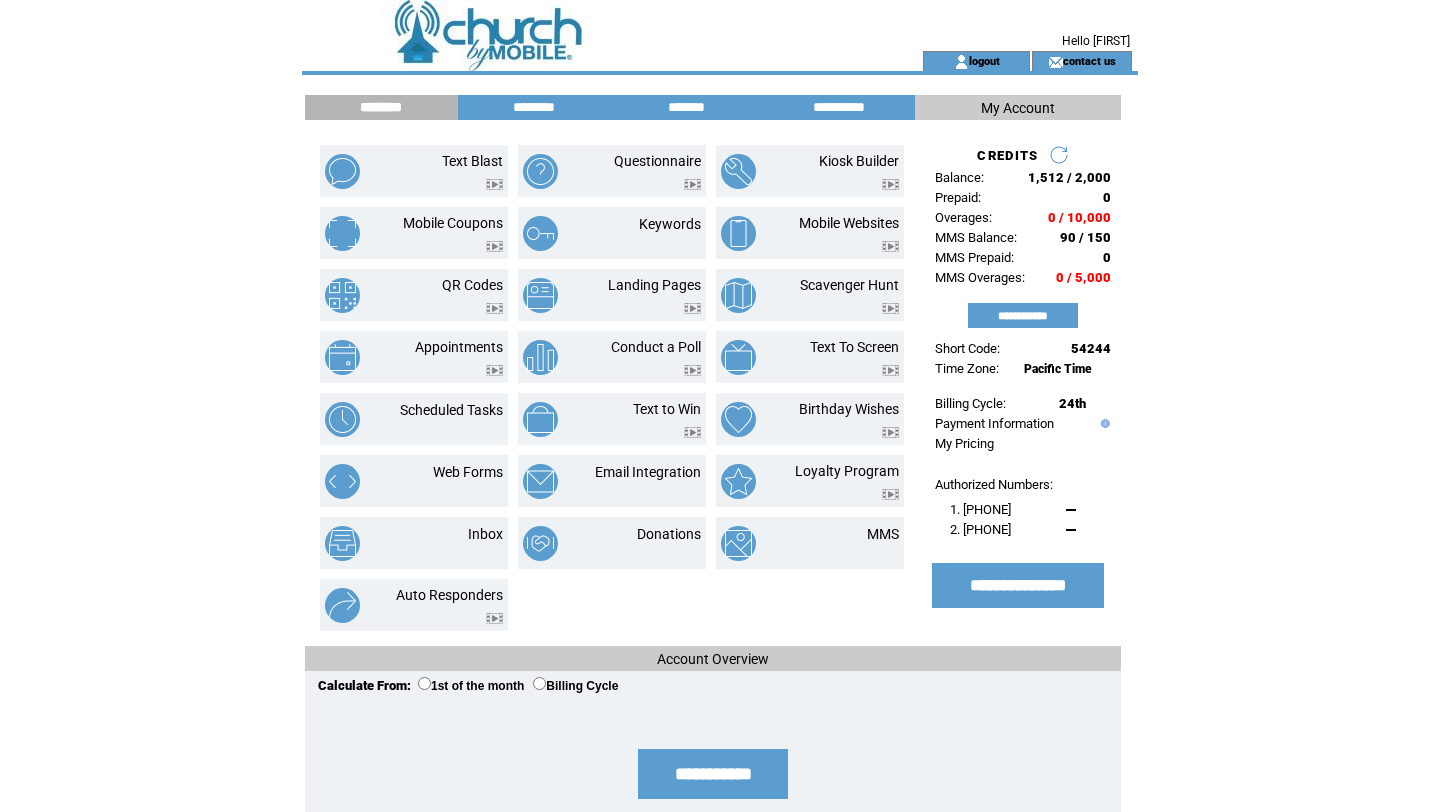 scroll, scrollTop: 0, scrollLeft: 0, axis: both 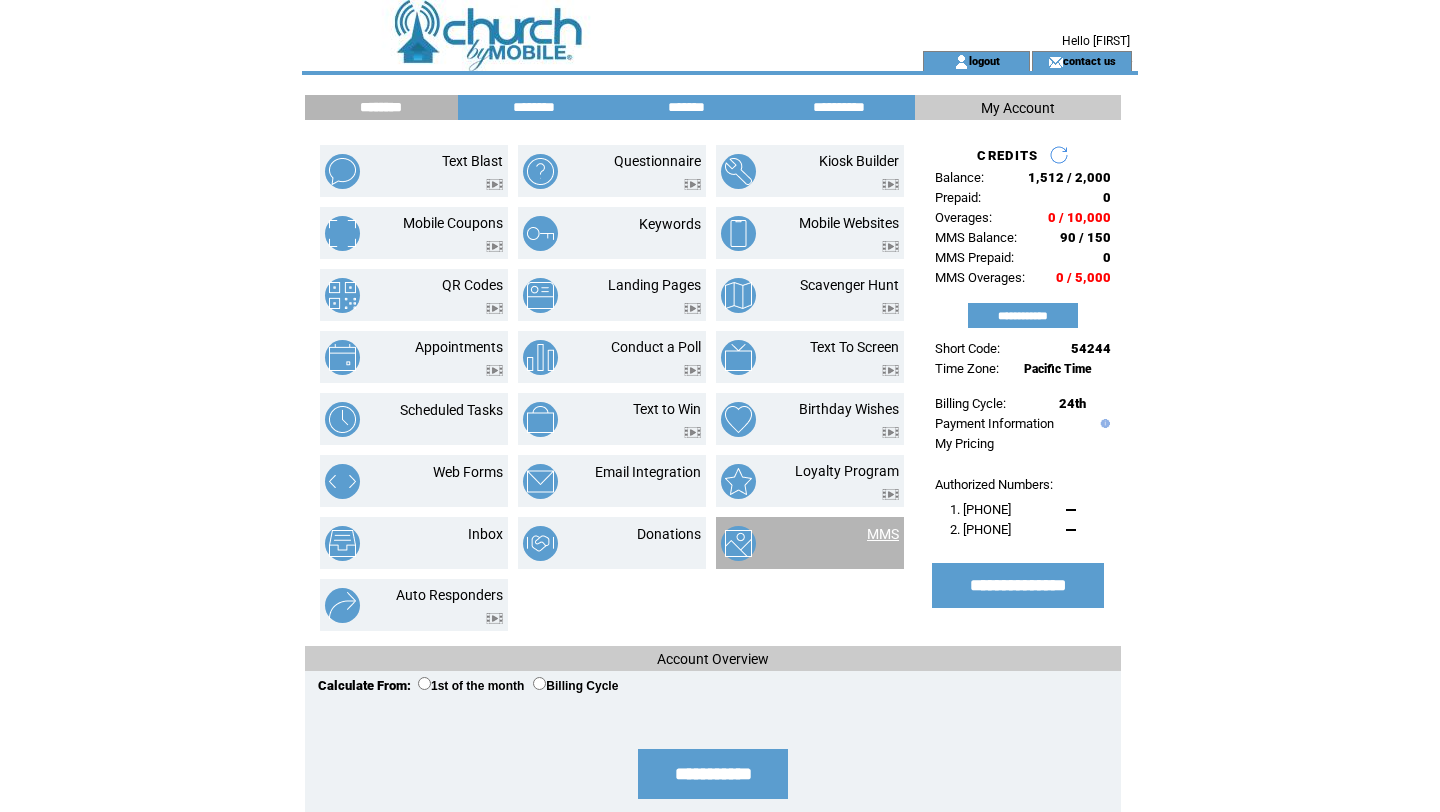 click on "MMS" at bounding box center (883, 534) 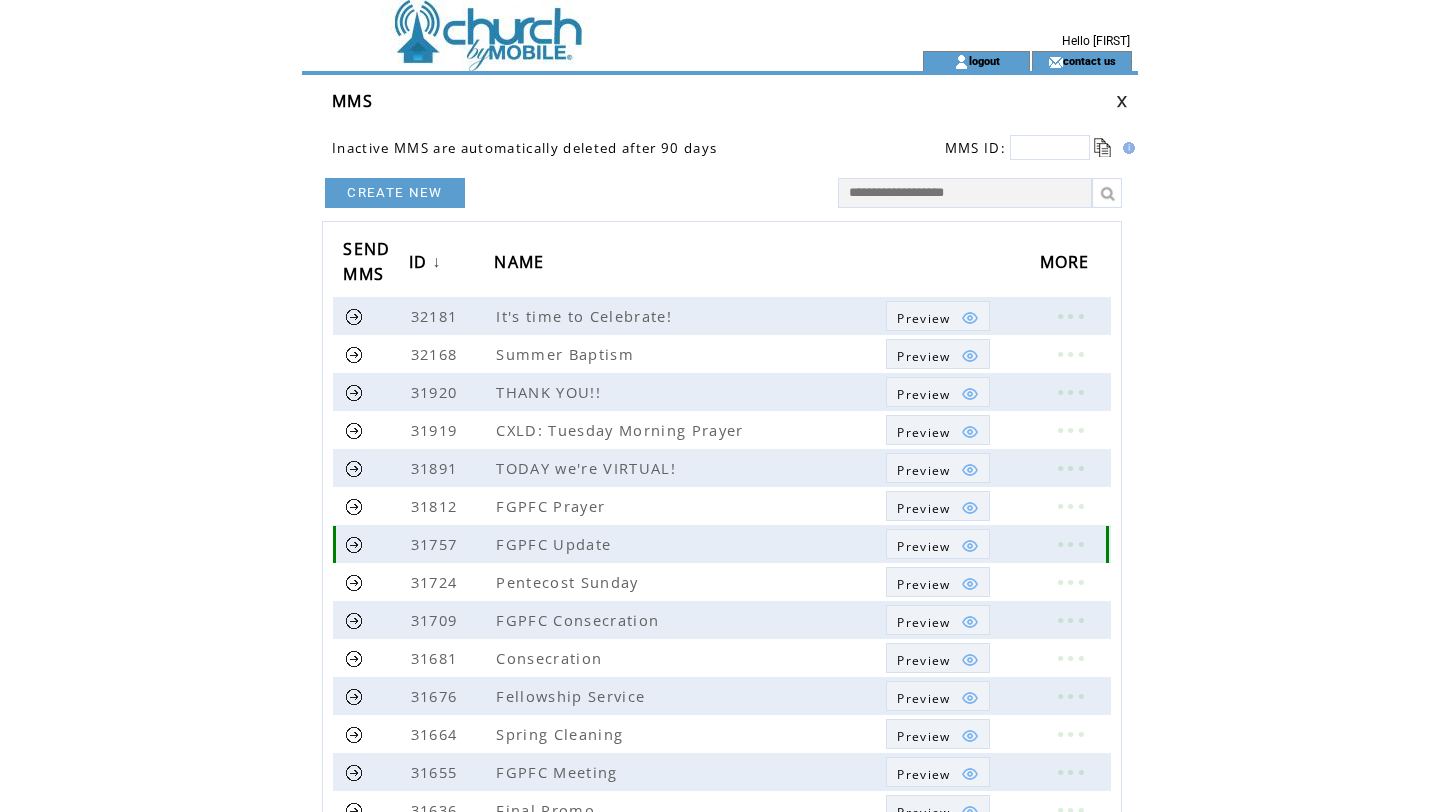 scroll, scrollTop: 0, scrollLeft: 0, axis: both 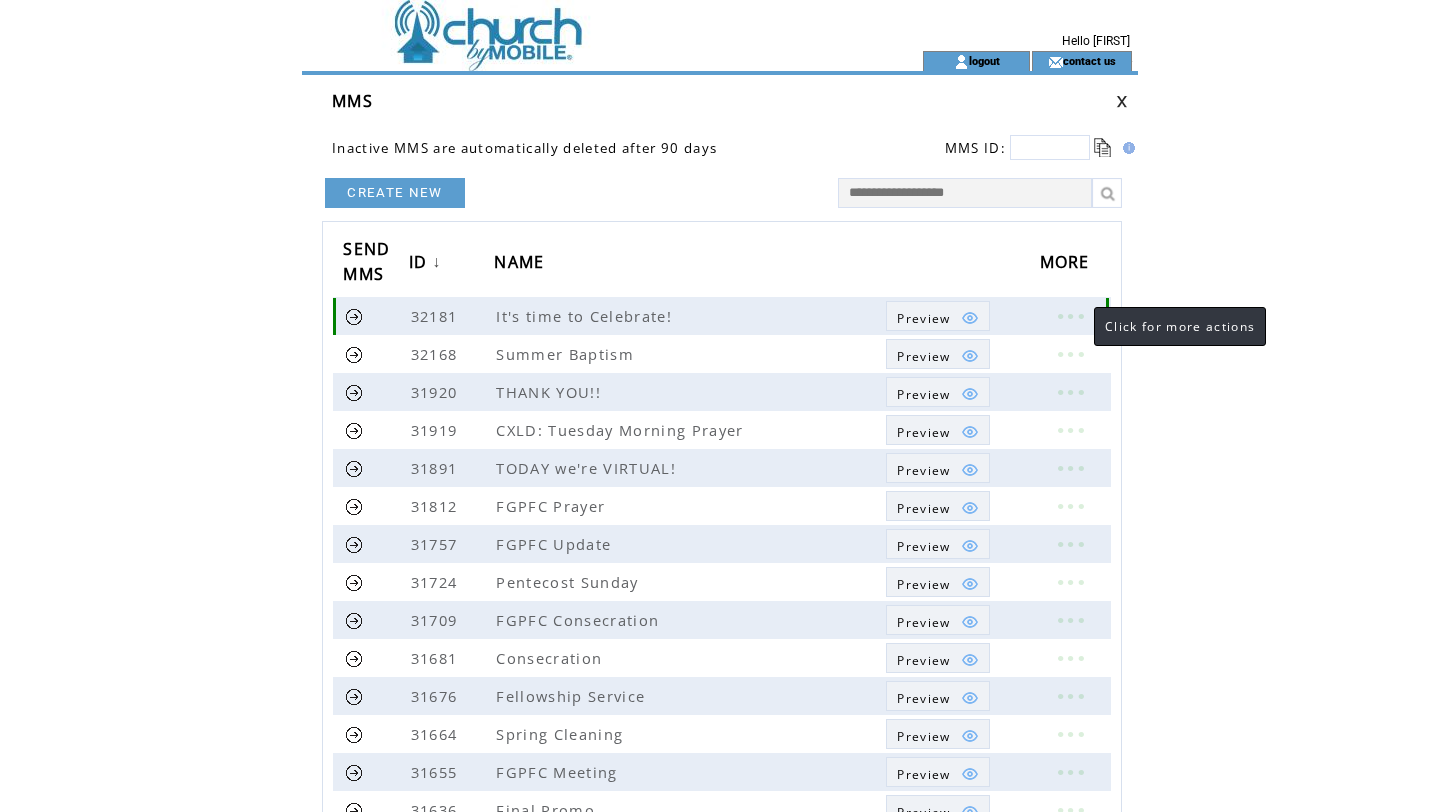 click at bounding box center [1070, 316] 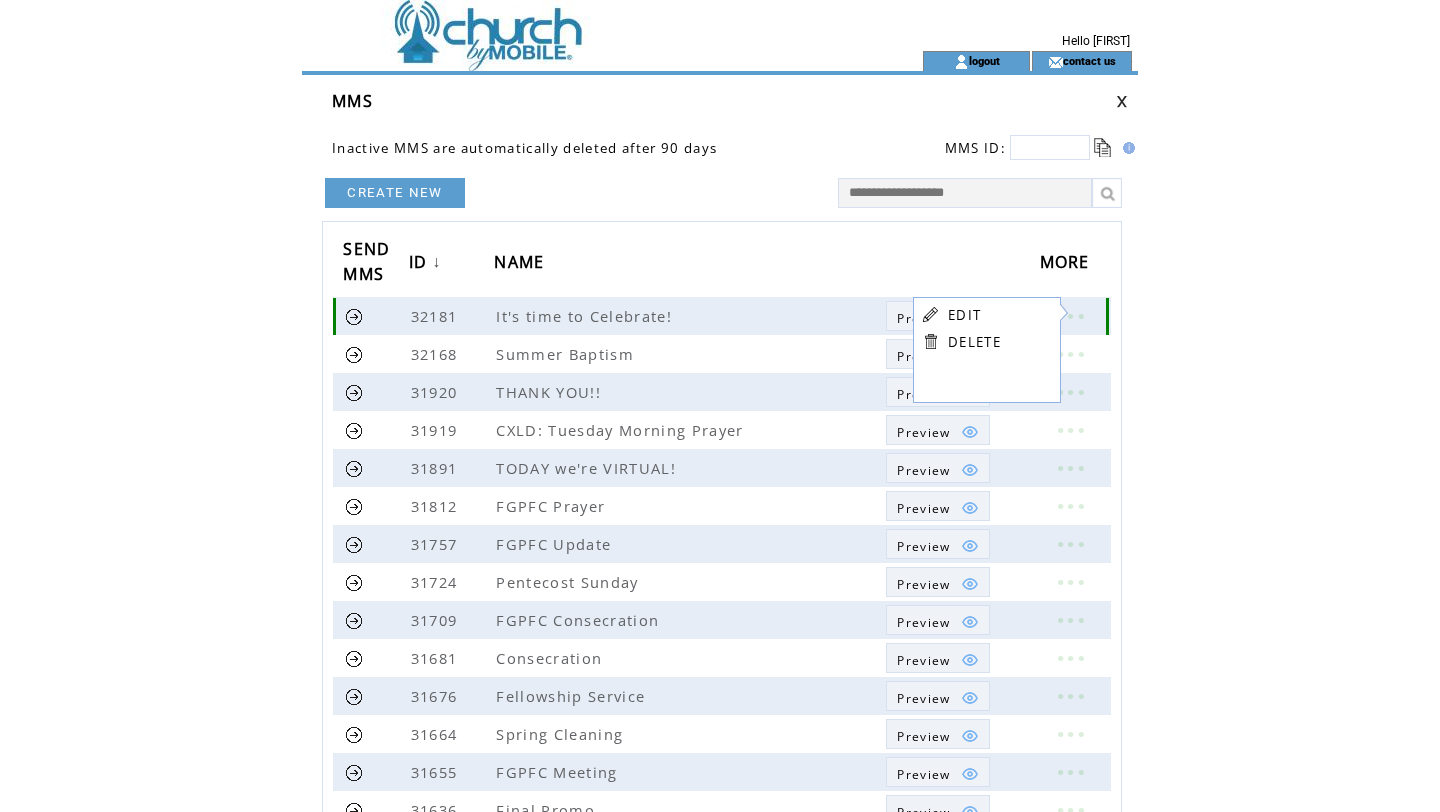 click at bounding box center [354, 316] 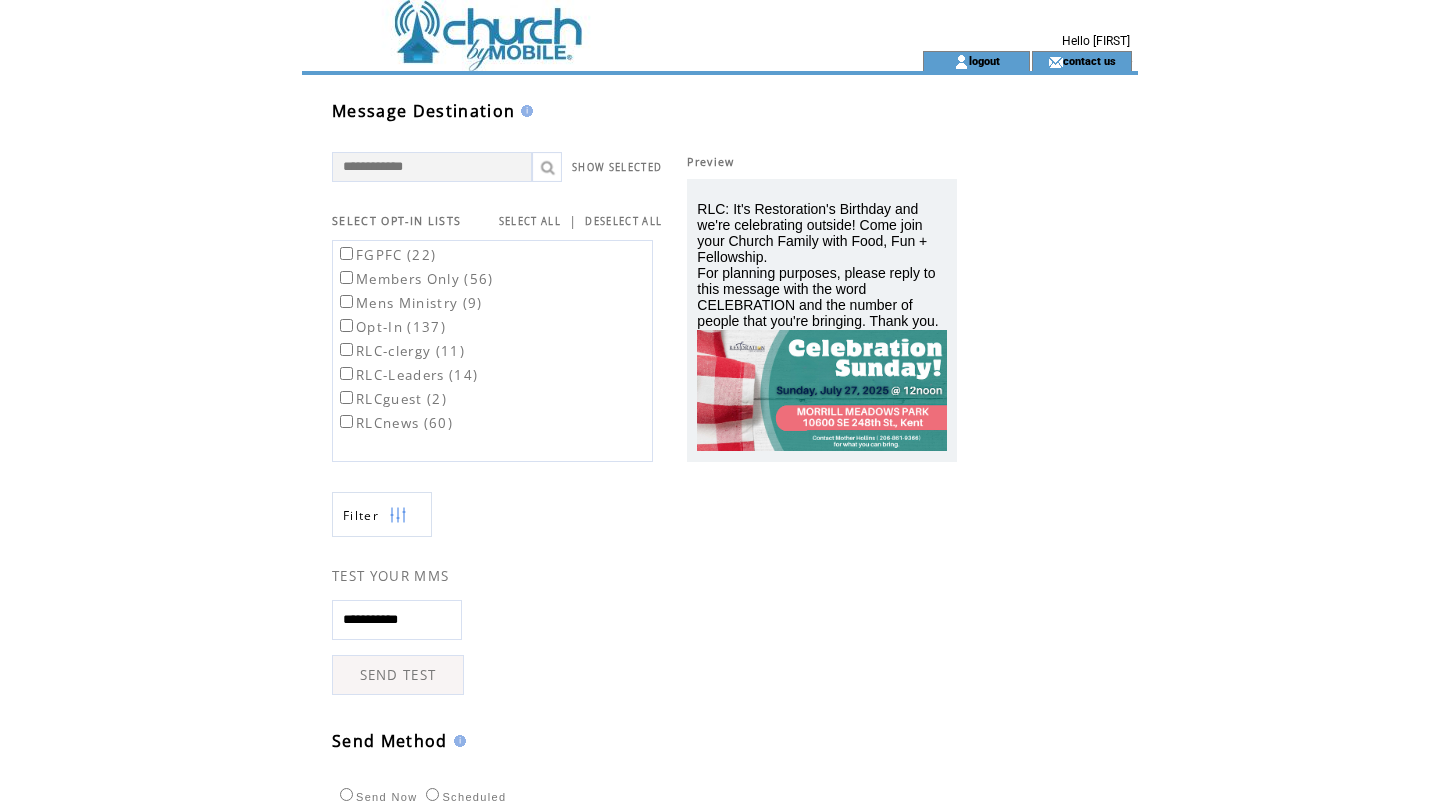 scroll, scrollTop: 0, scrollLeft: 0, axis: both 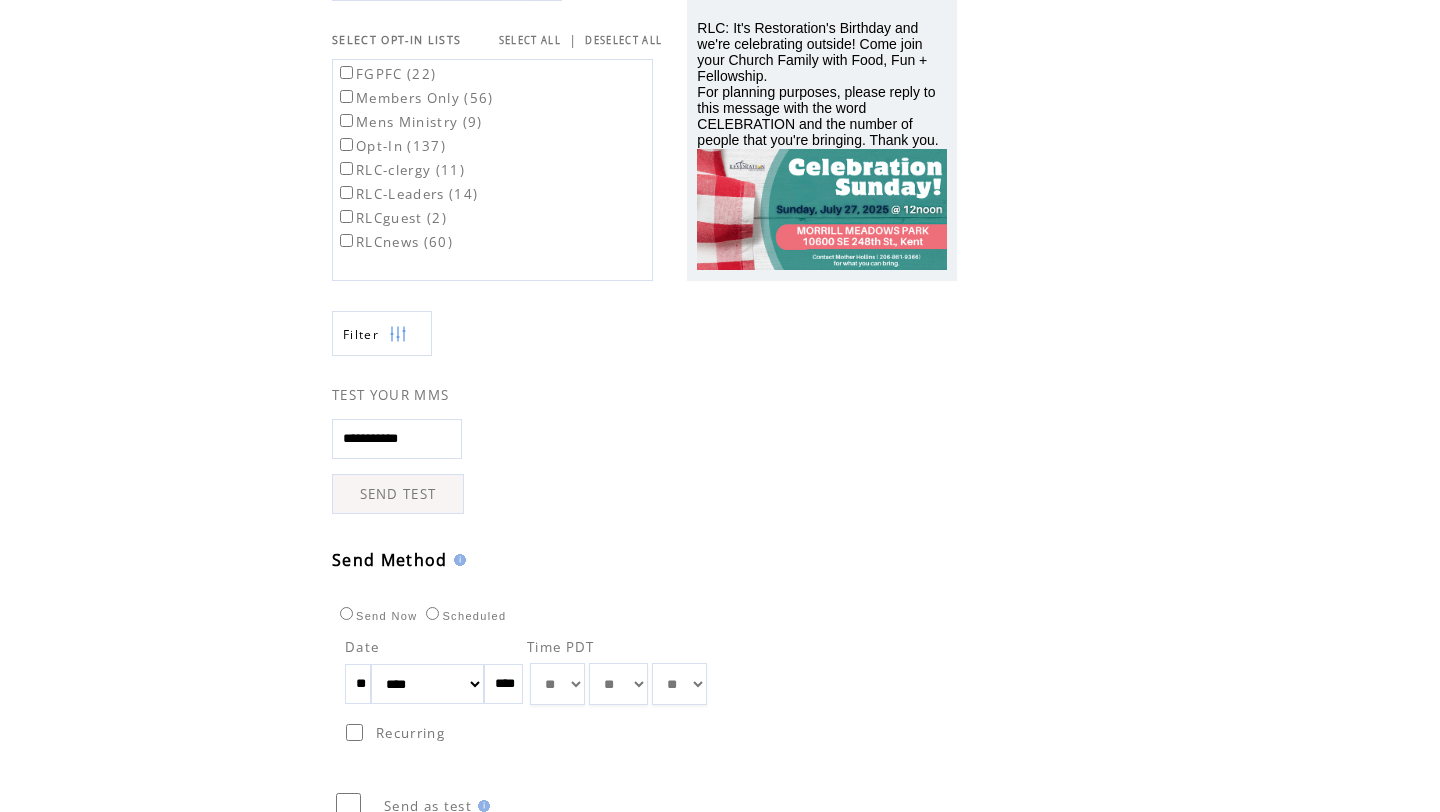 click on "** 	 ** 	 ** 	 ** 	 ** 	 ** 	 ** 	 ** 	 ** 	 ** 	 ** 	 ** 	 **" at bounding box center [557, 684] 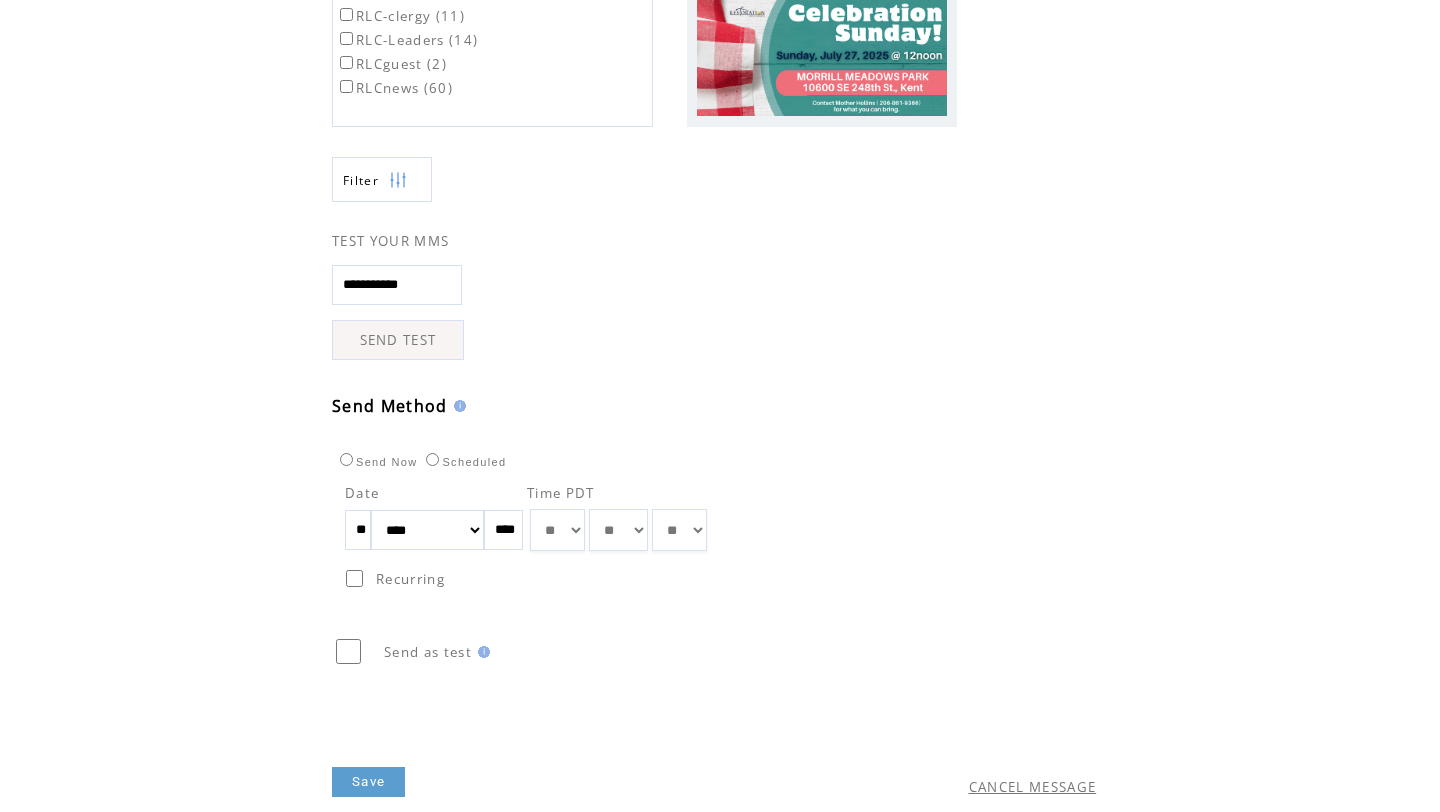 scroll, scrollTop: 411, scrollLeft: 0, axis: vertical 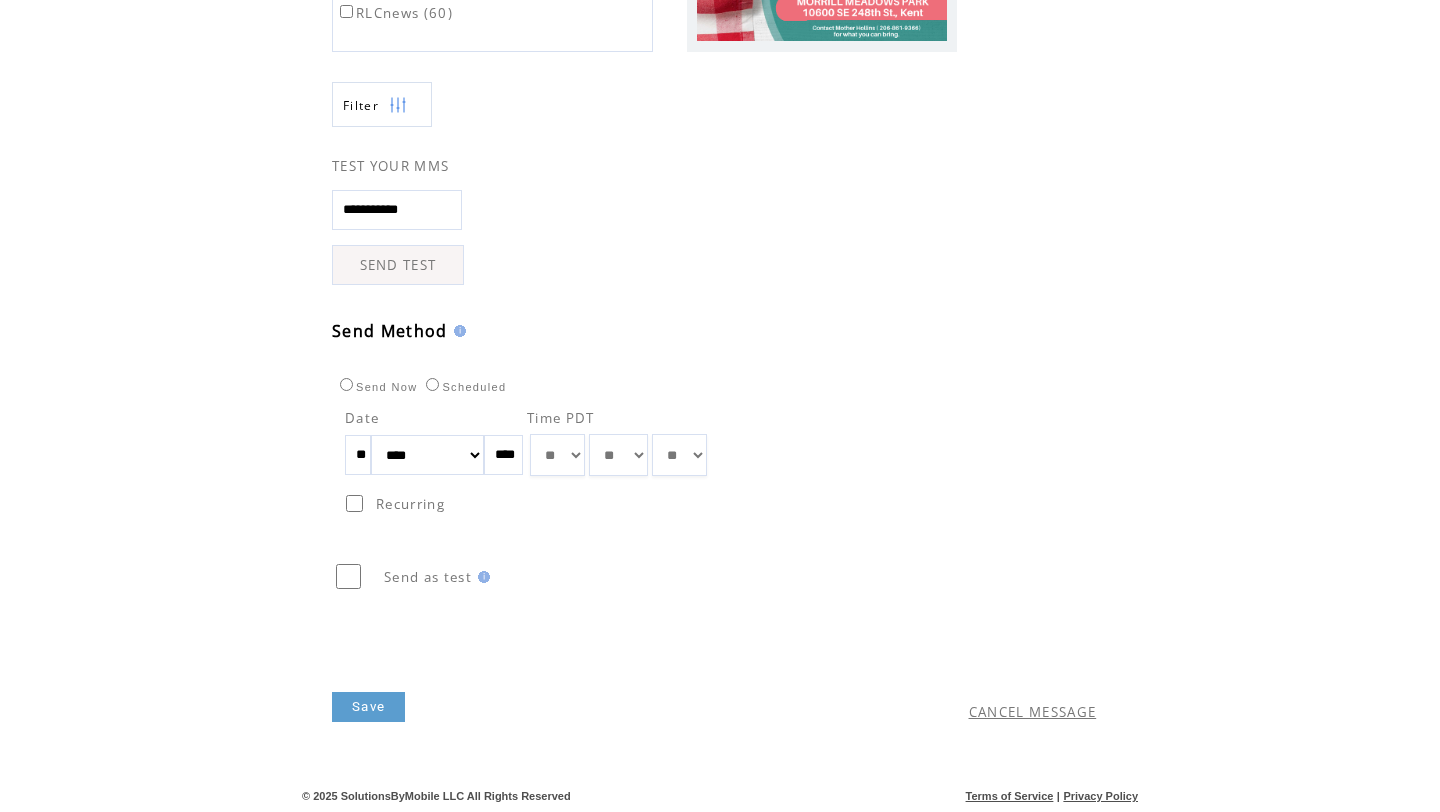 click on "Save" at bounding box center [368, 707] 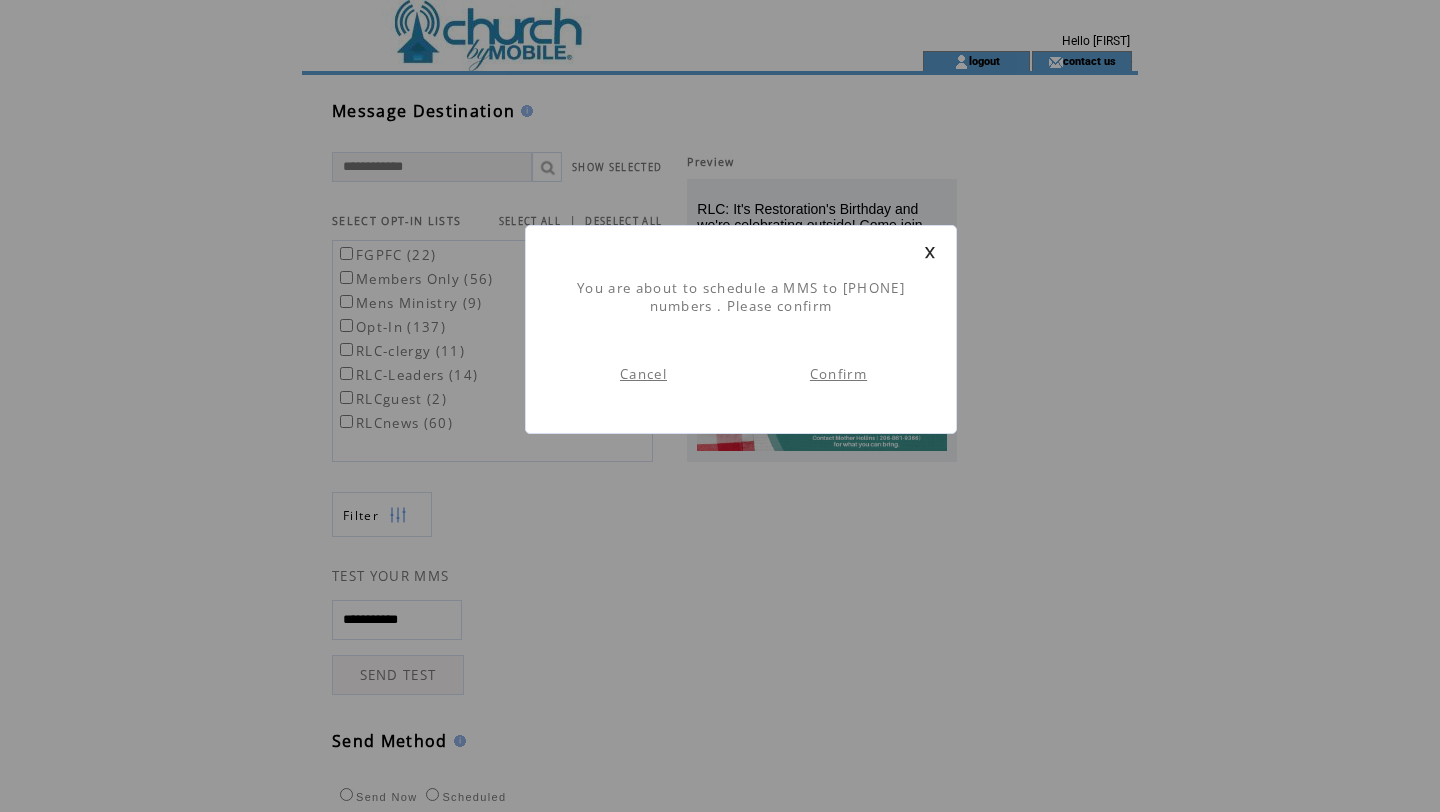 scroll, scrollTop: 1, scrollLeft: 0, axis: vertical 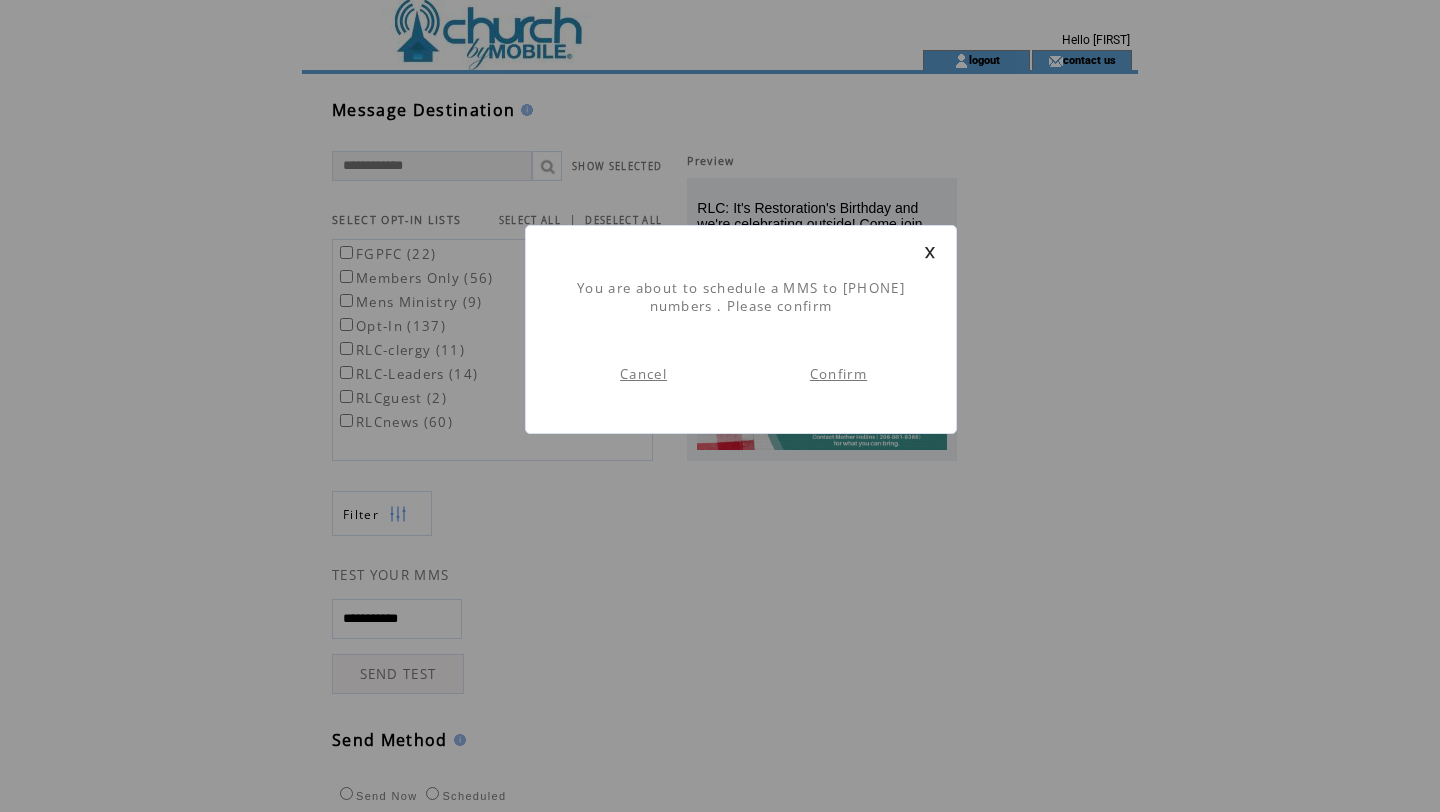 click on "Confirm" at bounding box center [838, 374] 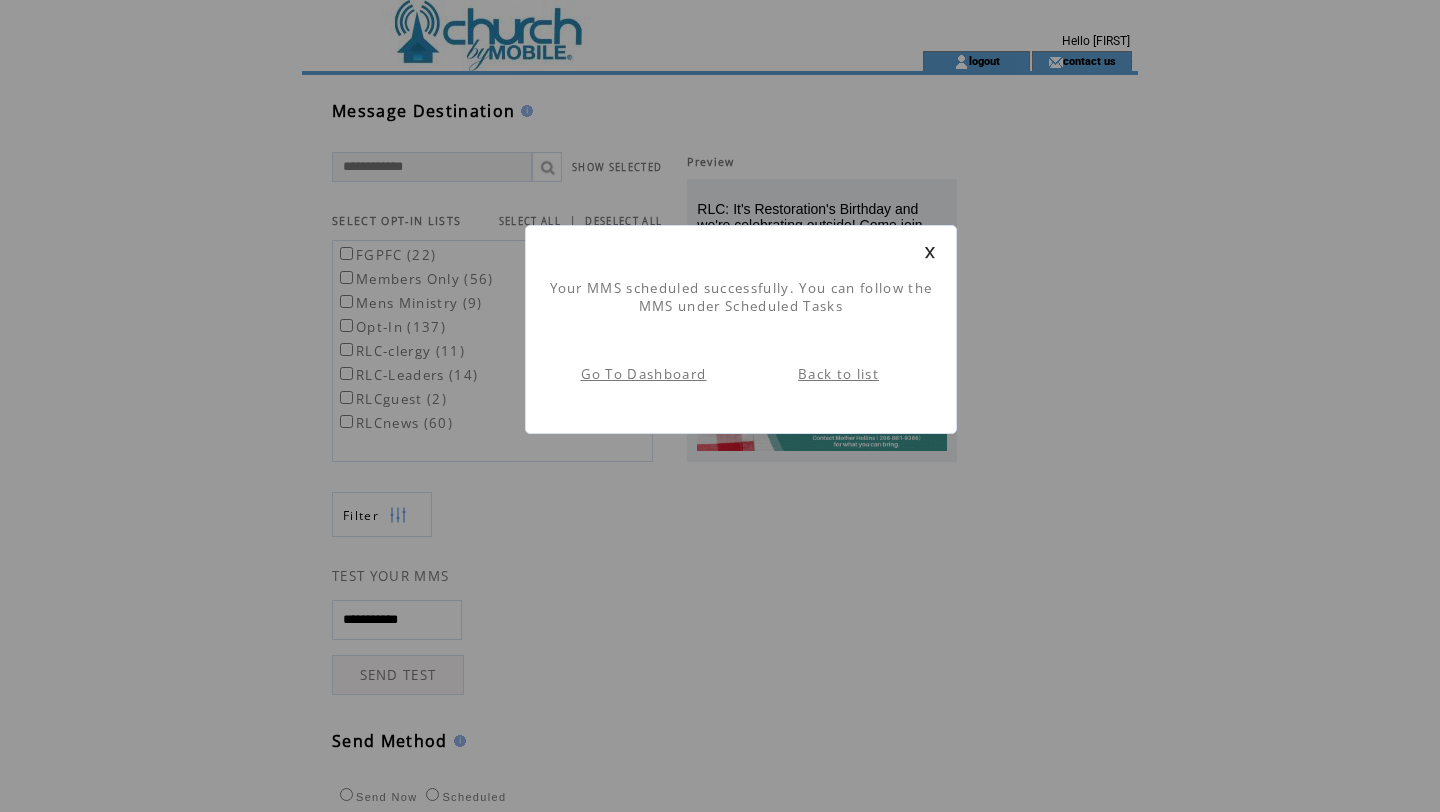 scroll, scrollTop: 1, scrollLeft: 0, axis: vertical 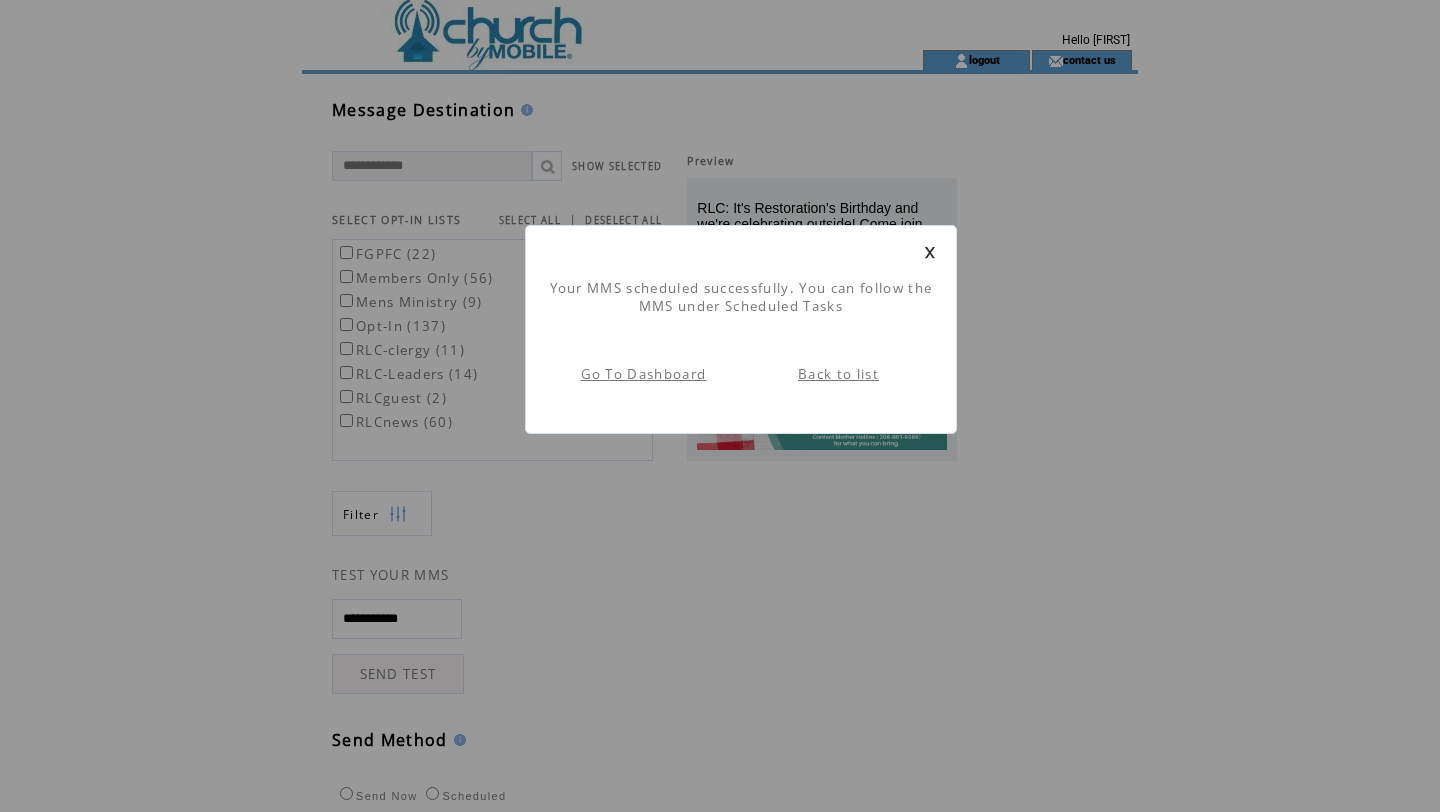 click at bounding box center [930, 252] 